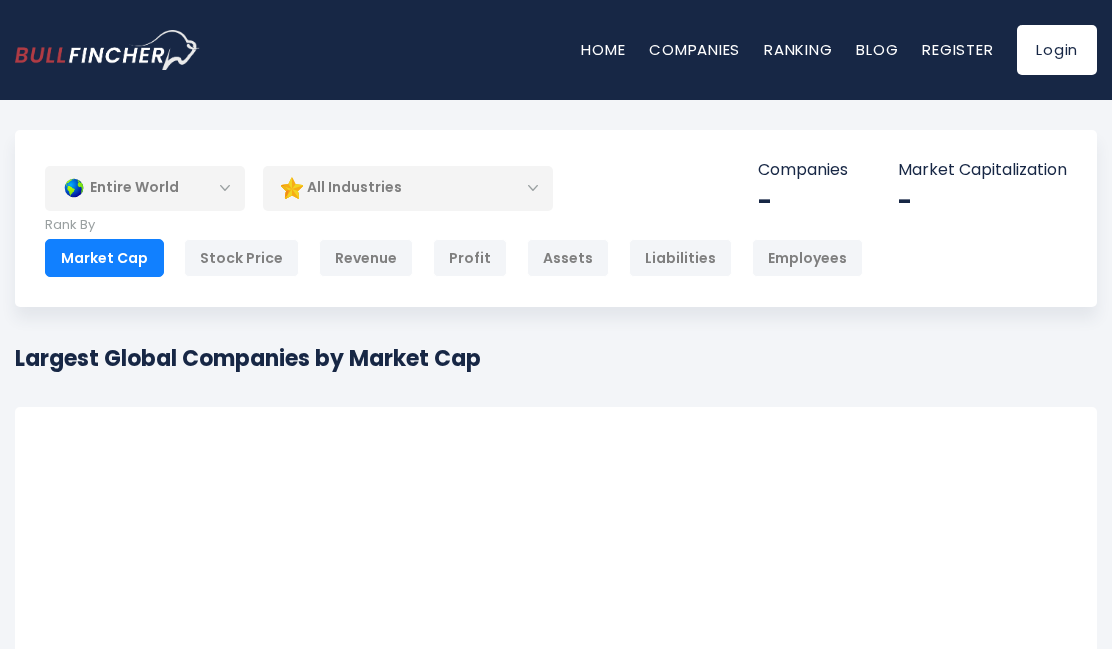 scroll, scrollTop: 0, scrollLeft: 0, axis: both 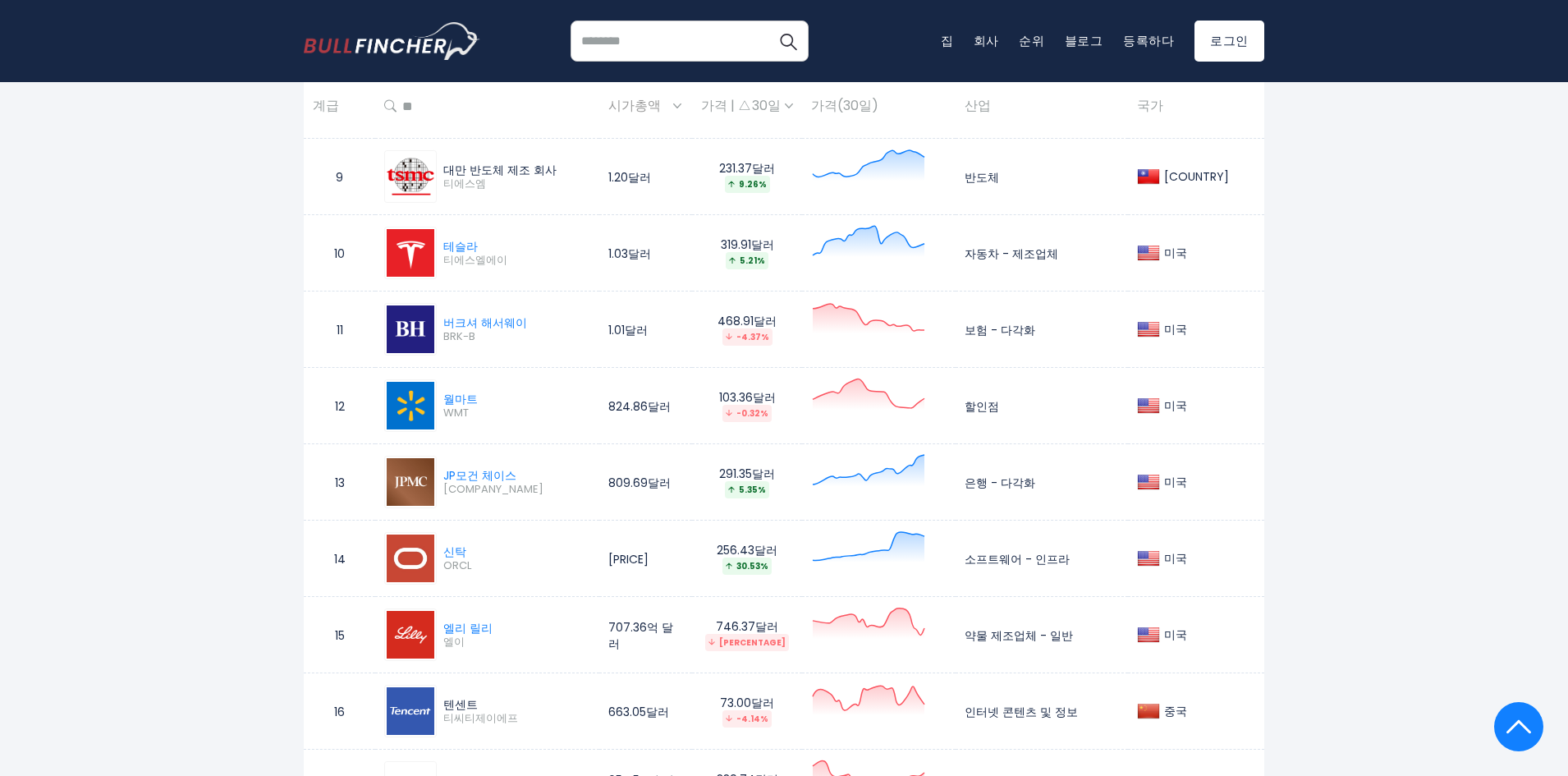 drag, startPoint x: 511, startPoint y: 461, endPoint x: 526, endPoint y: 551, distance: 91.24144 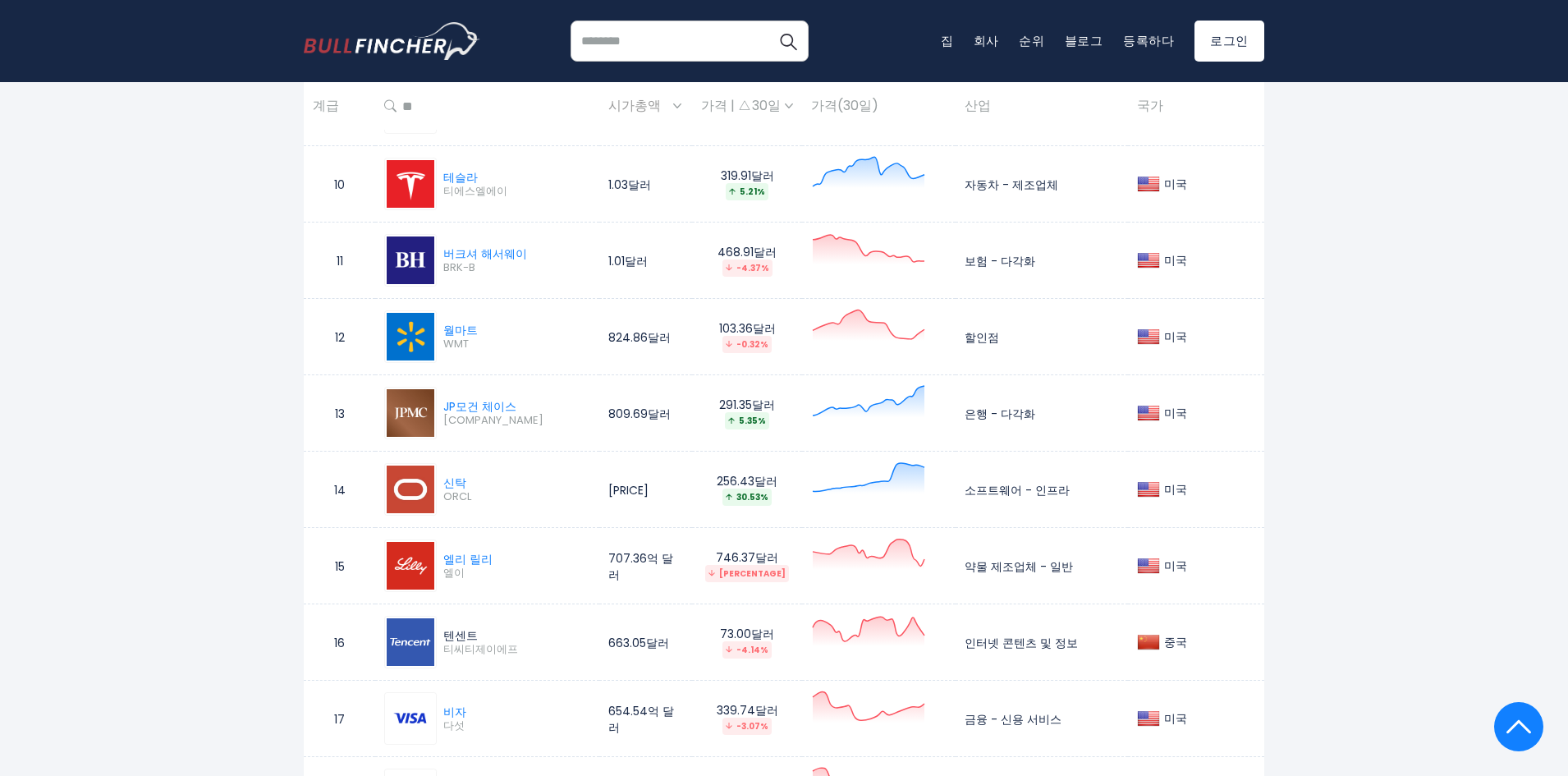 scroll, scrollTop: 1560, scrollLeft: 0, axis: vertical 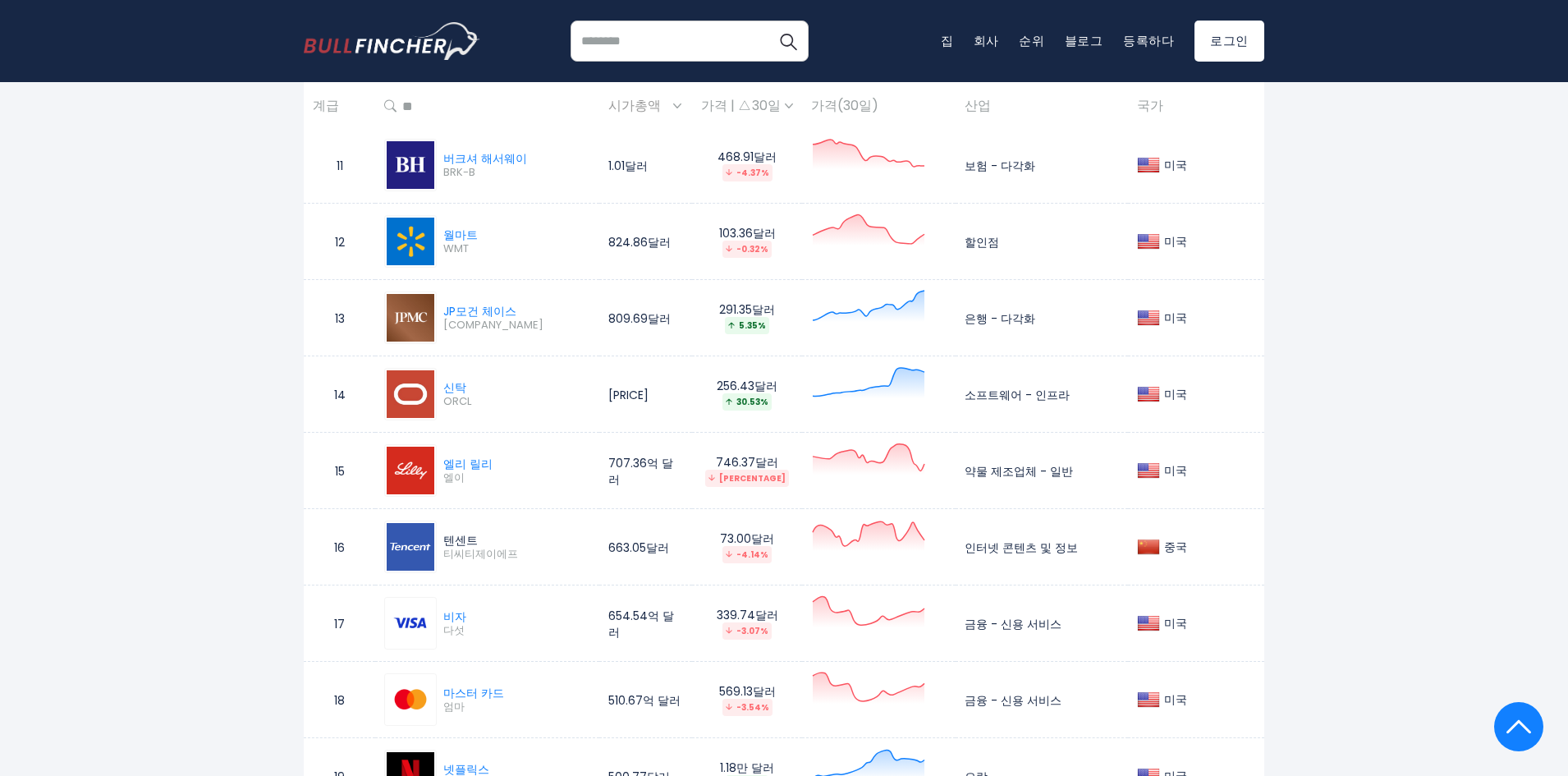 drag, startPoint x: 520, startPoint y: 413, endPoint x: 520, endPoint y: 631, distance: 218 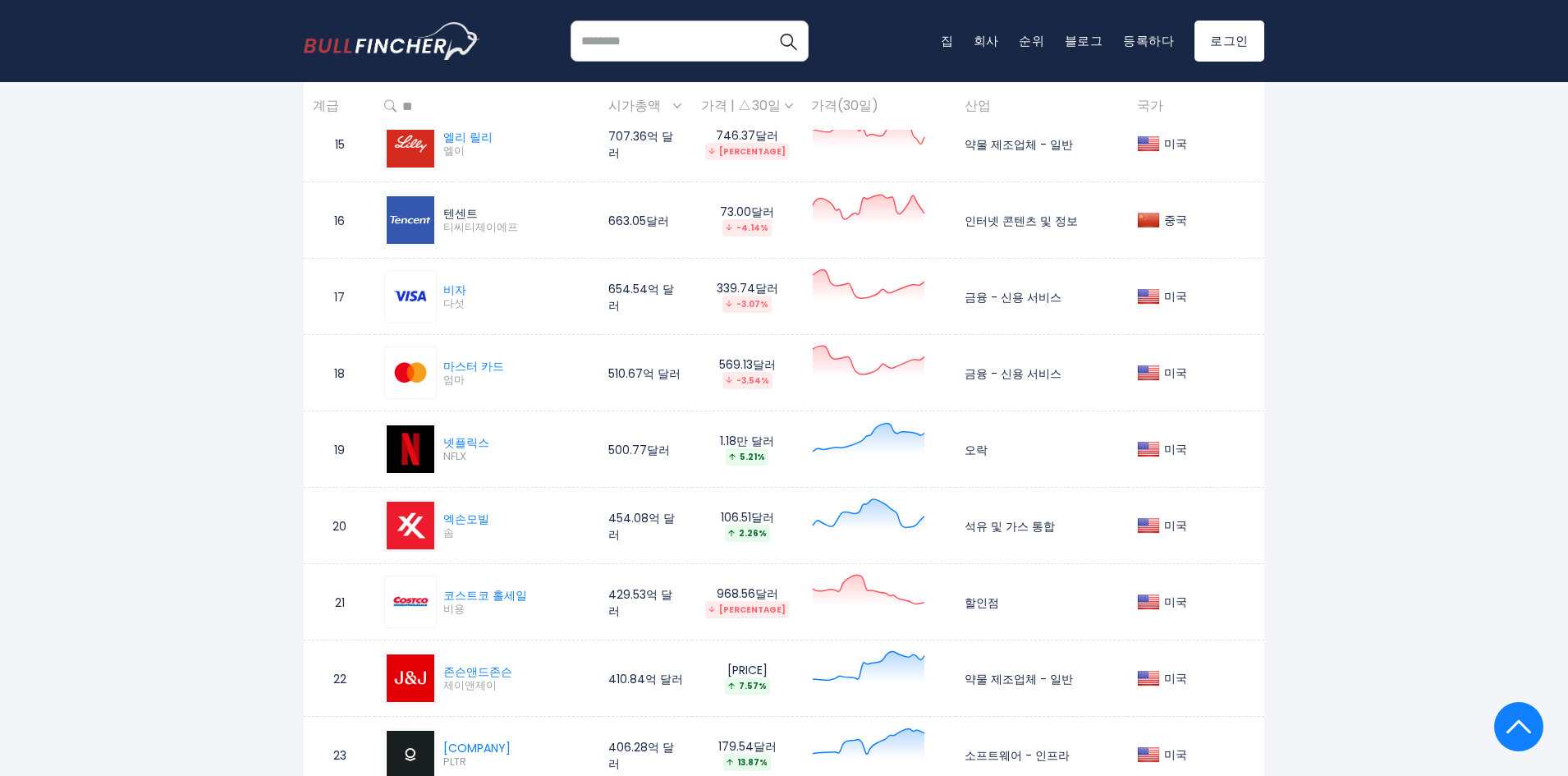 scroll, scrollTop: 1889, scrollLeft: 0, axis: vertical 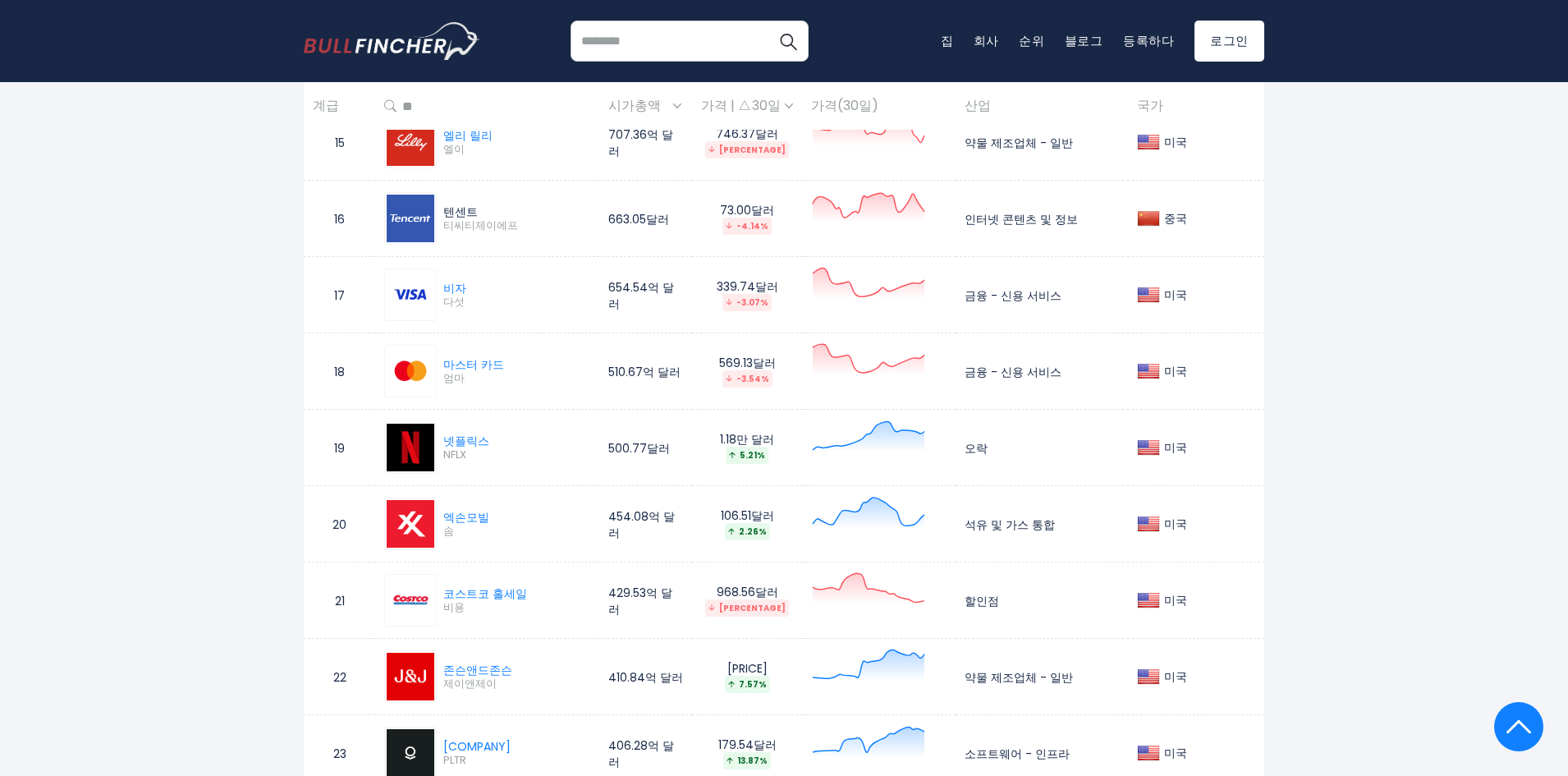 drag, startPoint x: 524, startPoint y: 484, endPoint x: 526, endPoint y: 620, distance: 136.0147 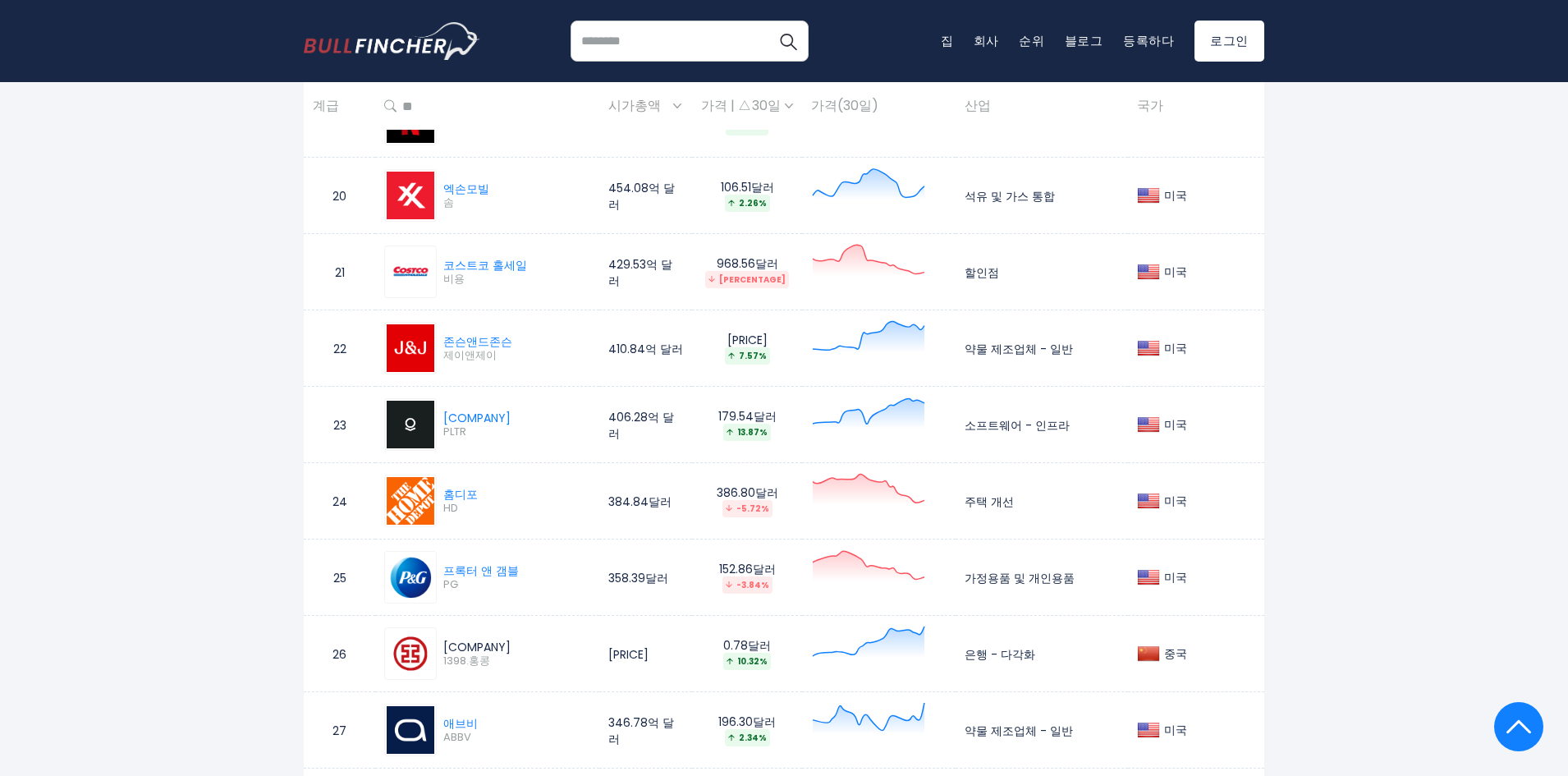 drag, startPoint x: 528, startPoint y: 306, endPoint x: 522, endPoint y: 545, distance: 239.0753 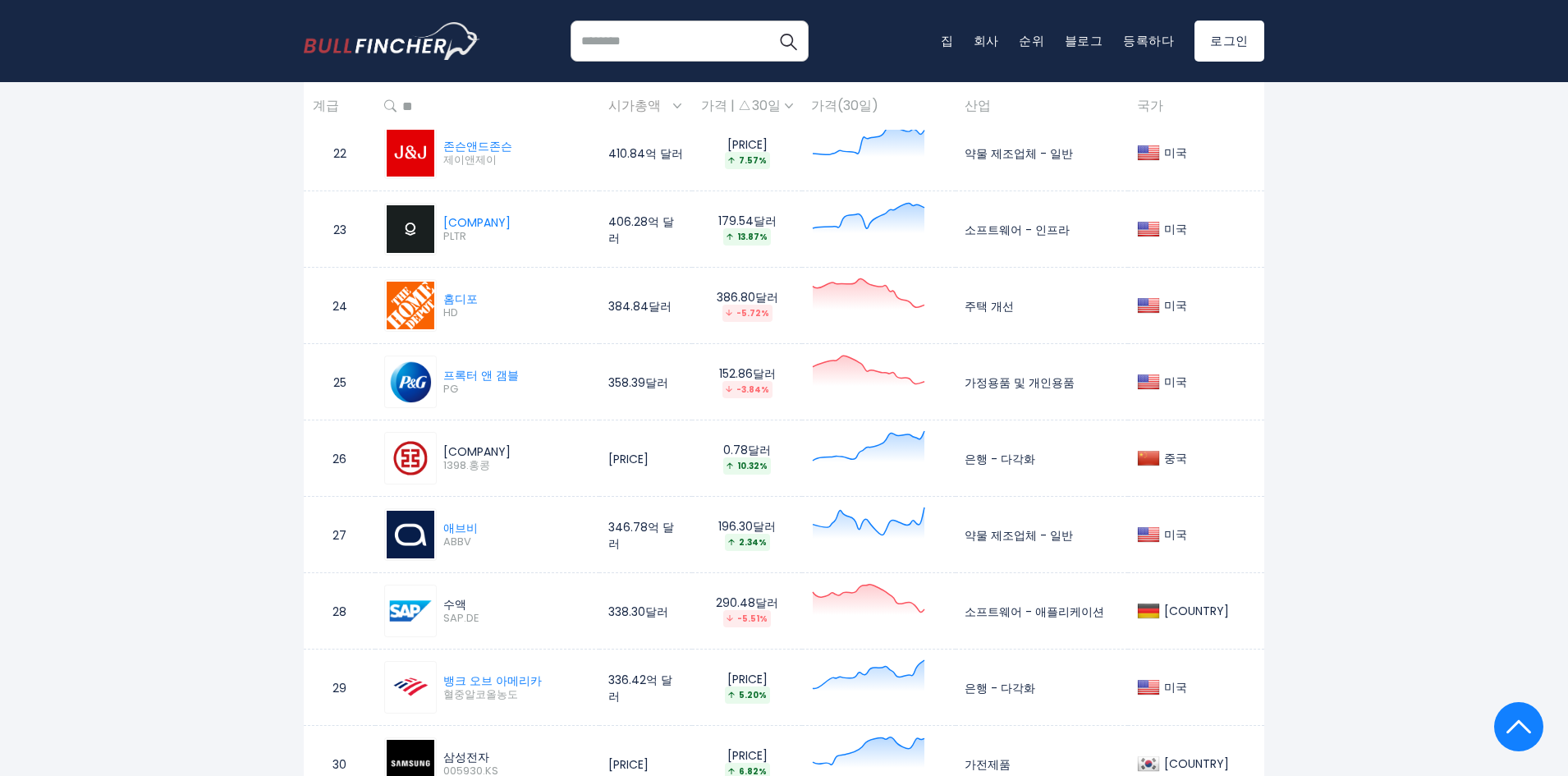 scroll, scrollTop: 2463, scrollLeft: 0, axis: vertical 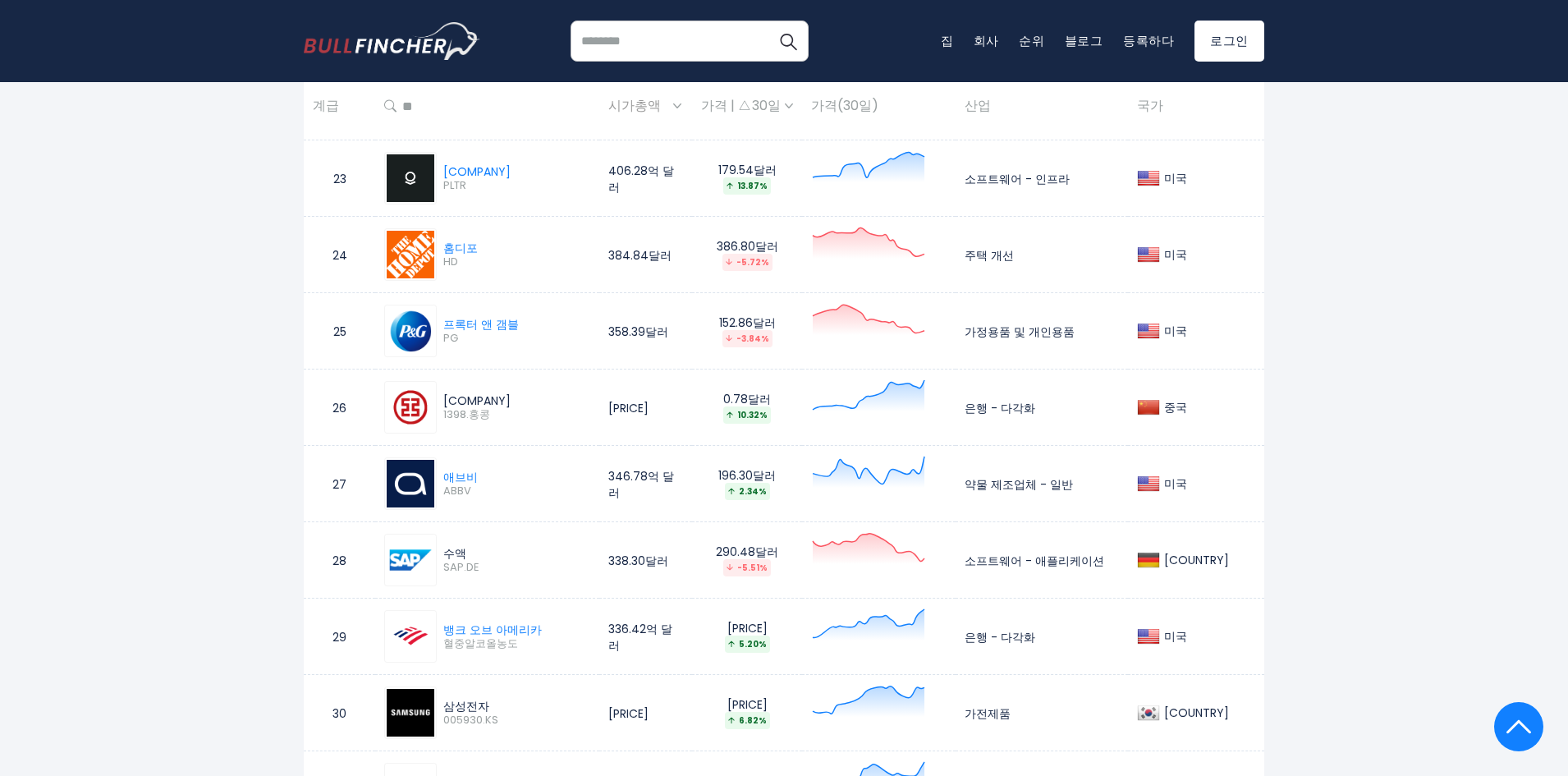 drag, startPoint x: 511, startPoint y: 652, endPoint x: 515, endPoint y: 673, distance: 21.377558 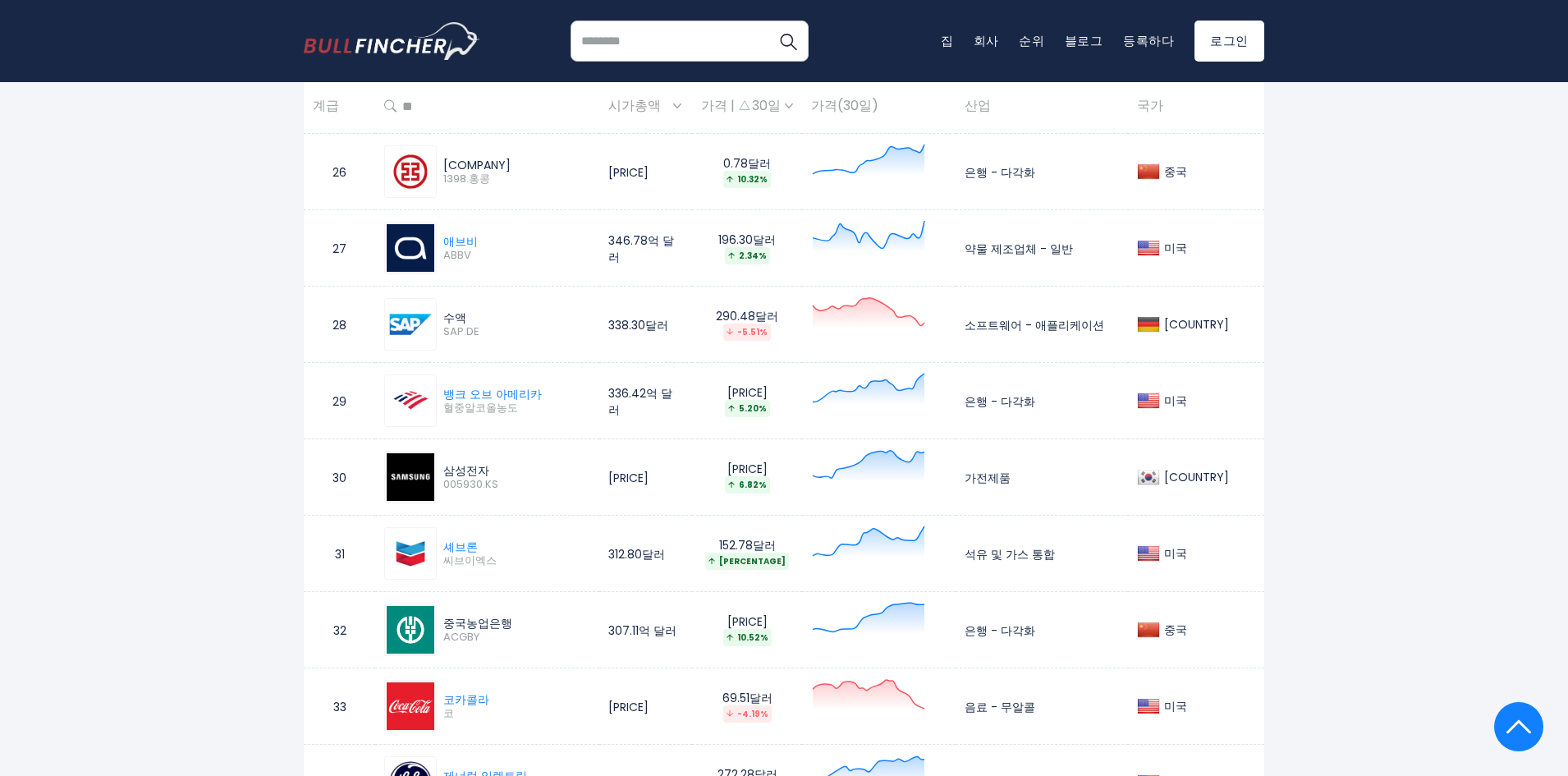 scroll, scrollTop: 2710, scrollLeft: 0, axis: vertical 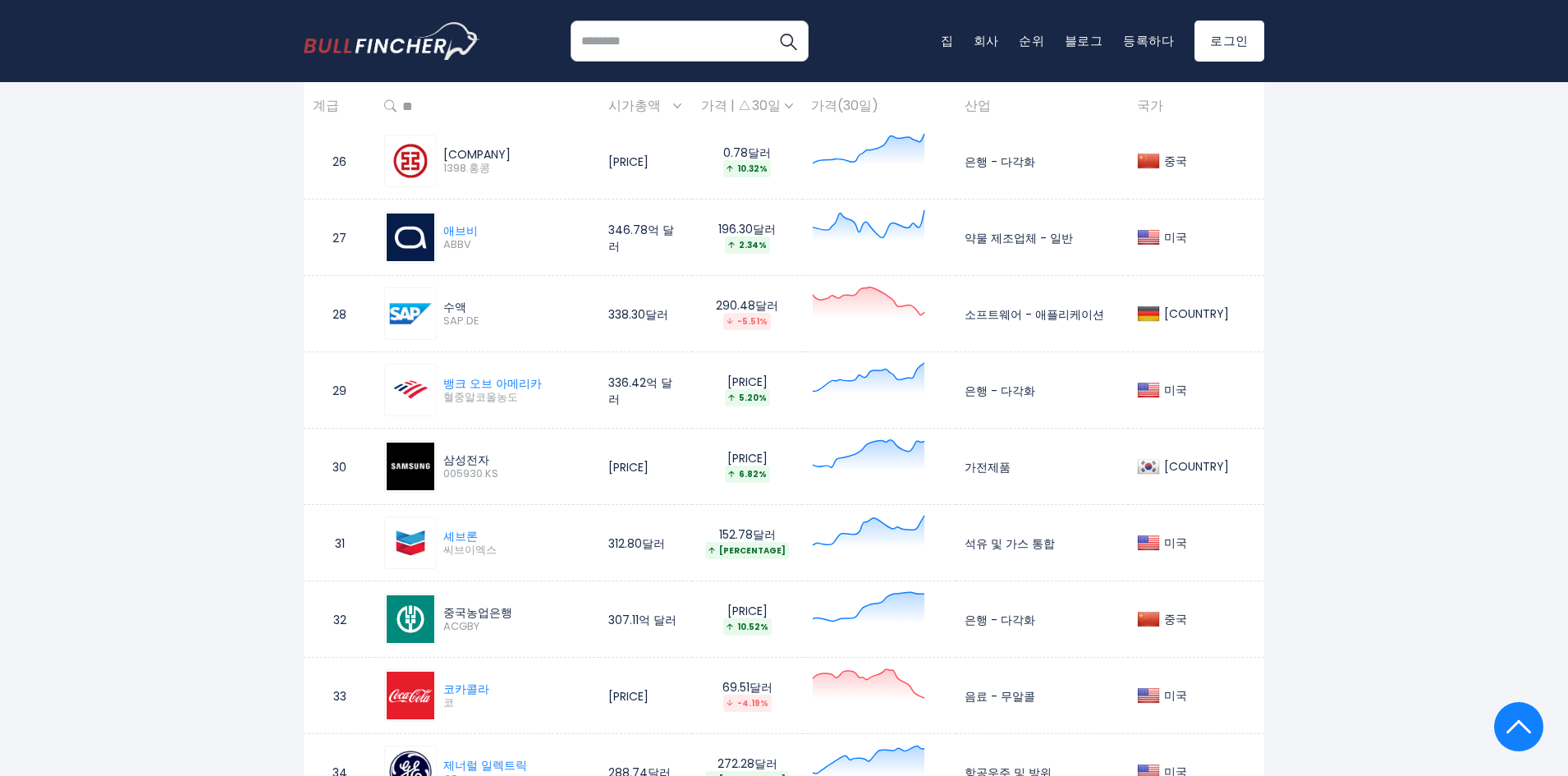 drag, startPoint x: 521, startPoint y: 324, endPoint x: 539, endPoint y: 576, distance: 252.642 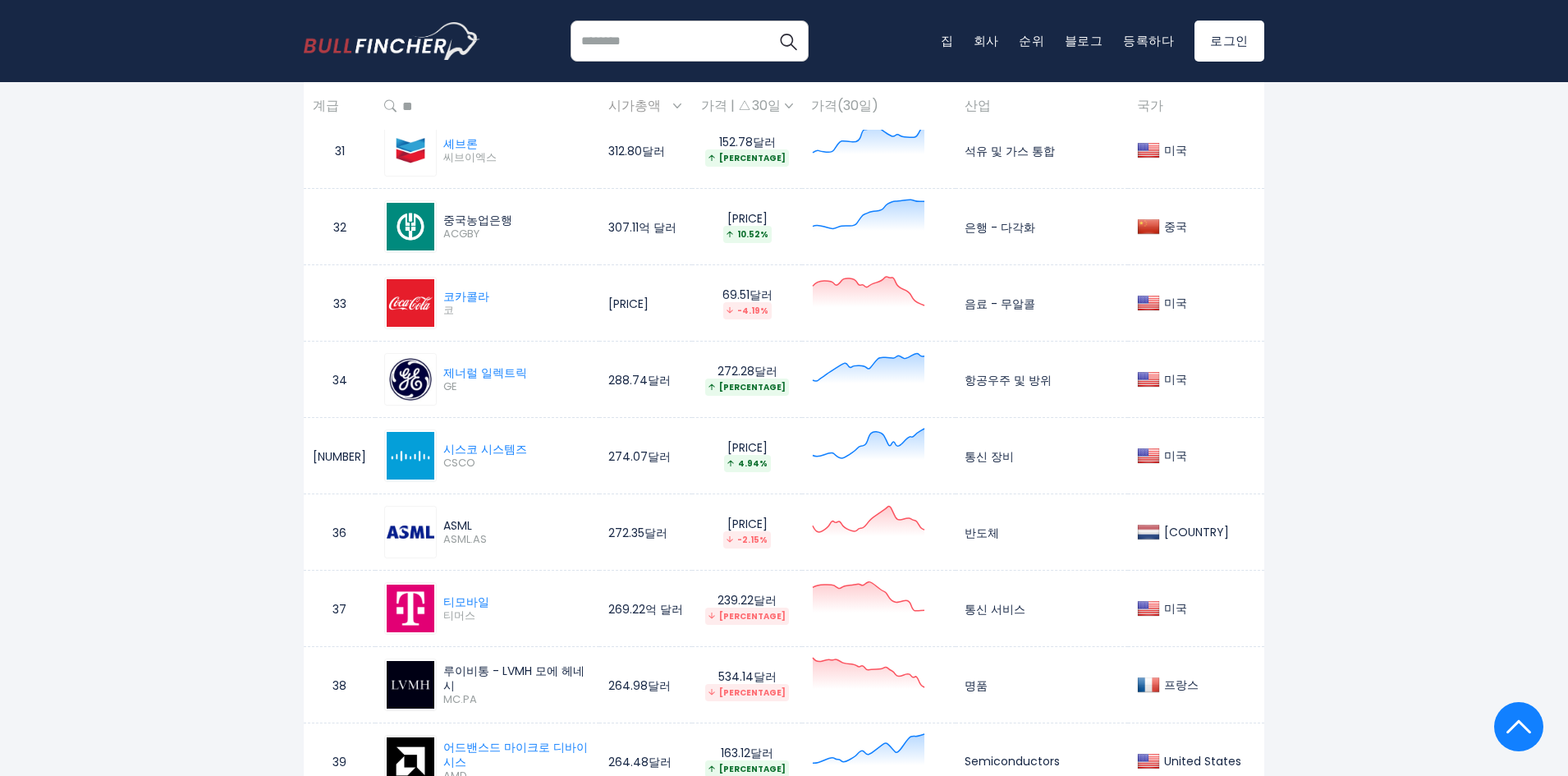 scroll, scrollTop: 3120, scrollLeft: 0, axis: vertical 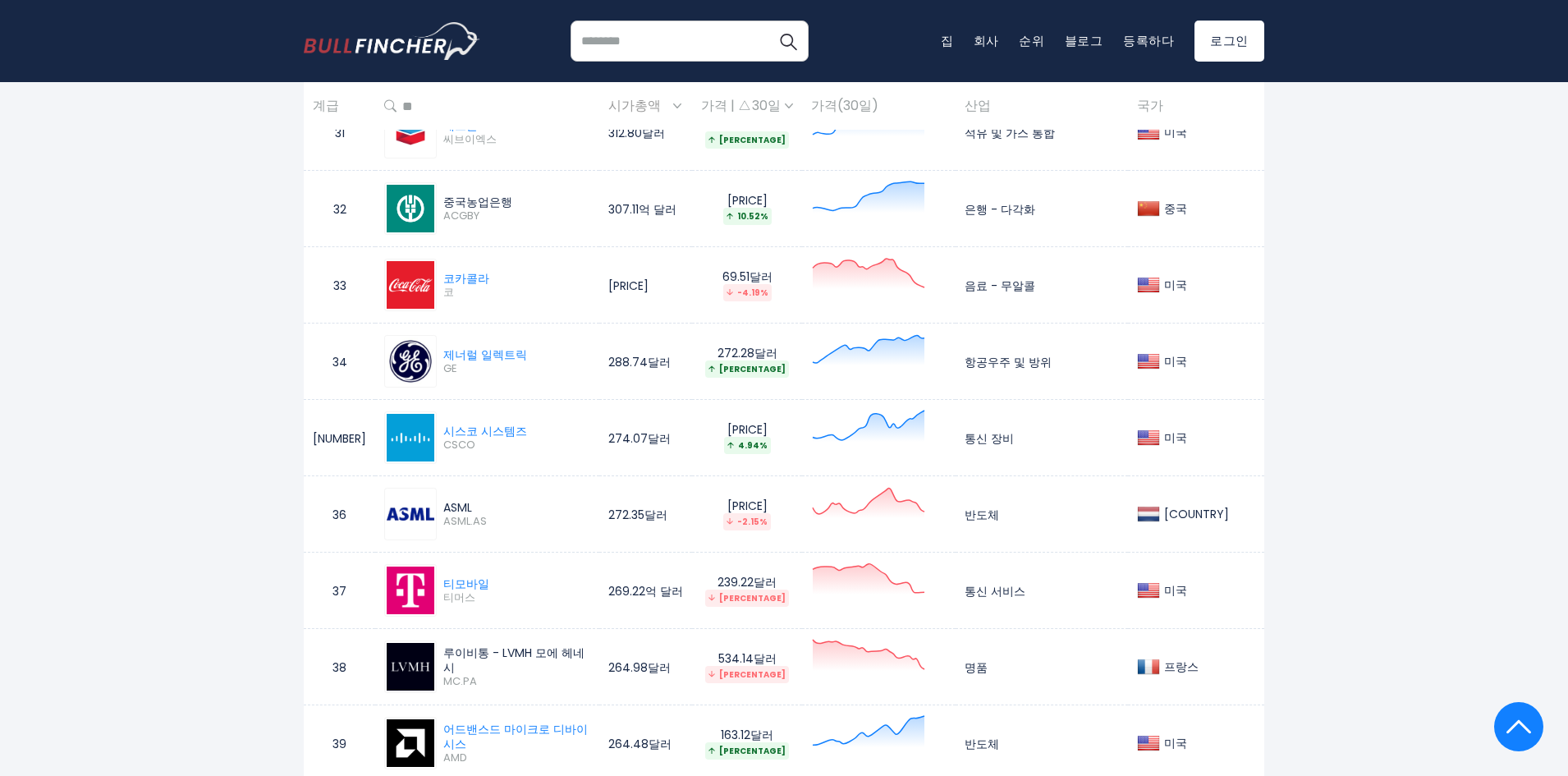 drag, startPoint x: 513, startPoint y: 322, endPoint x: 513, endPoint y: 507, distance: 185 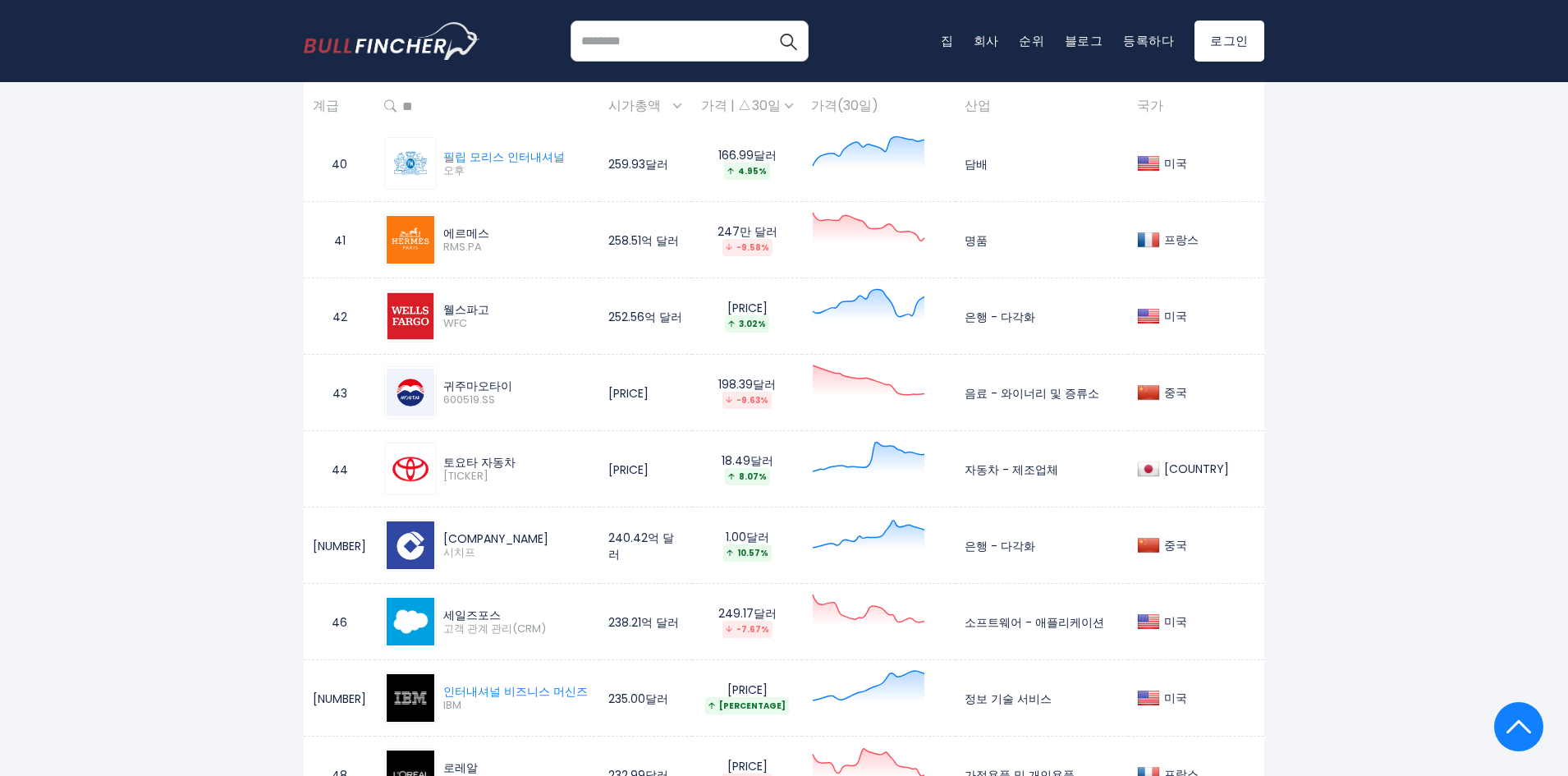 scroll, scrollTop: 3777, scrollLeft: 0, axis: vertical 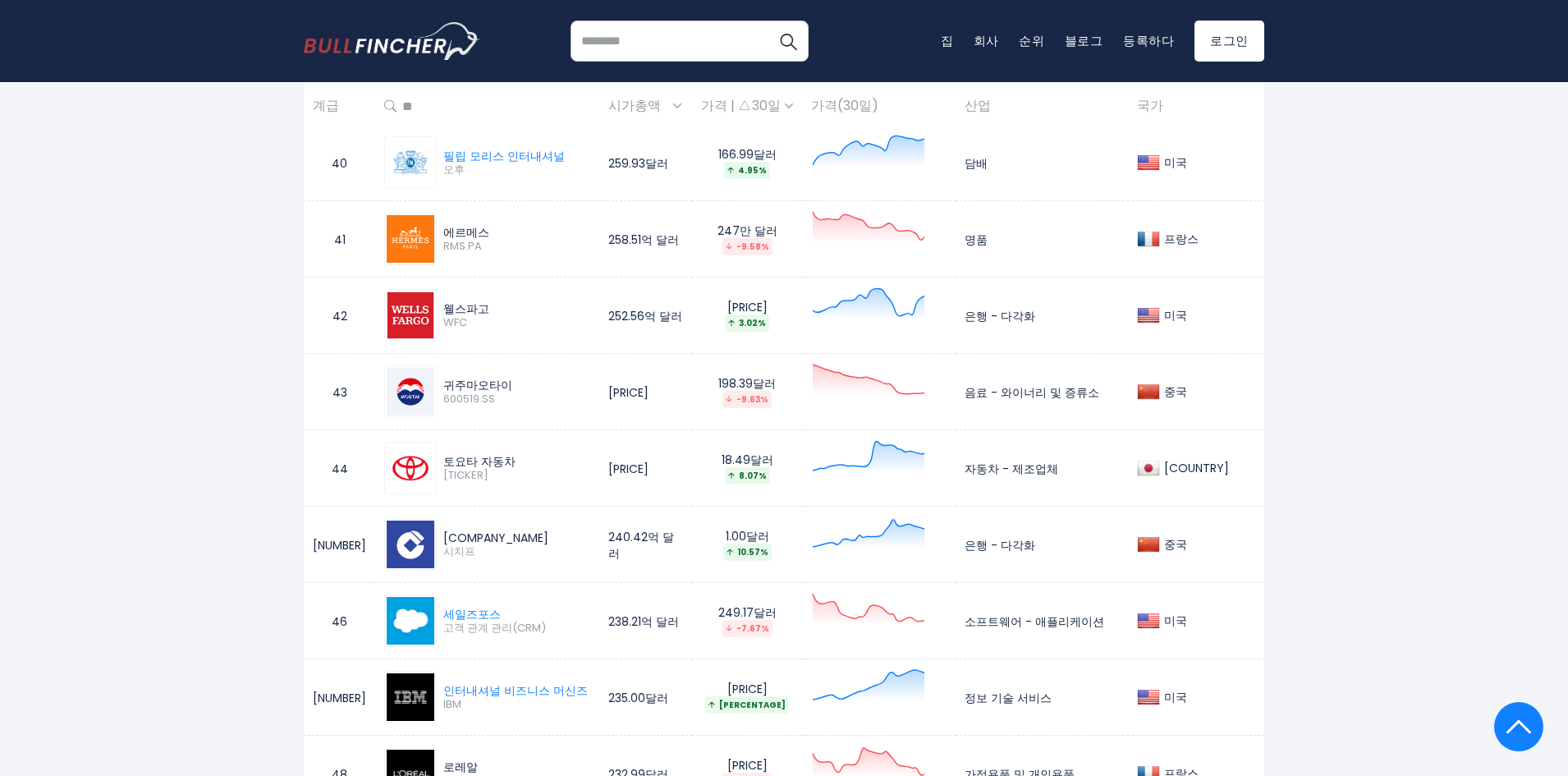 drag, startPoint x: 525, startPoint y: 440, endPoint x: 540, endPoint y: 562, distance: 122.91867 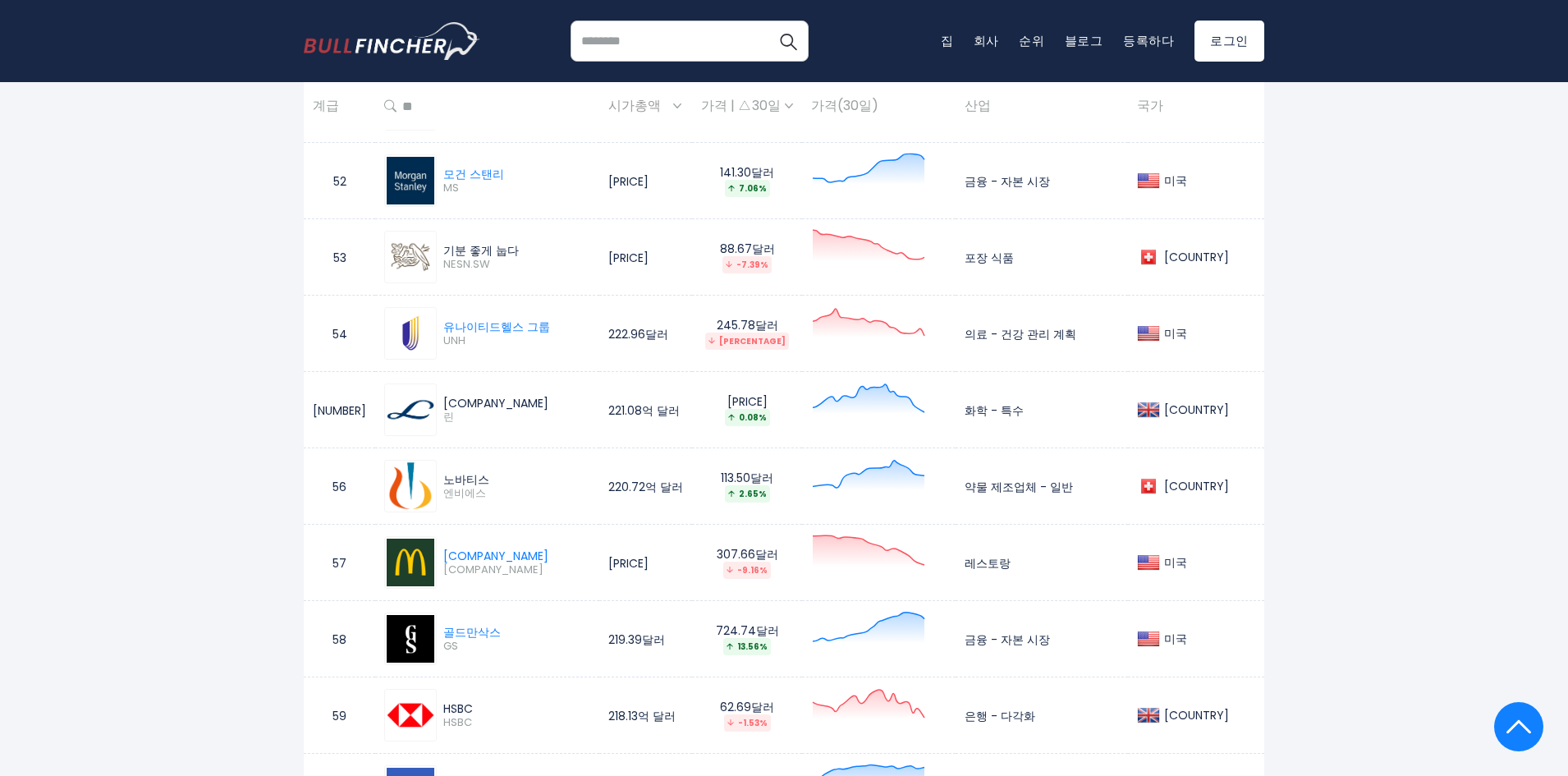 scroll, scrollTop: 4681, scrollLeft: 0, axis: vertical 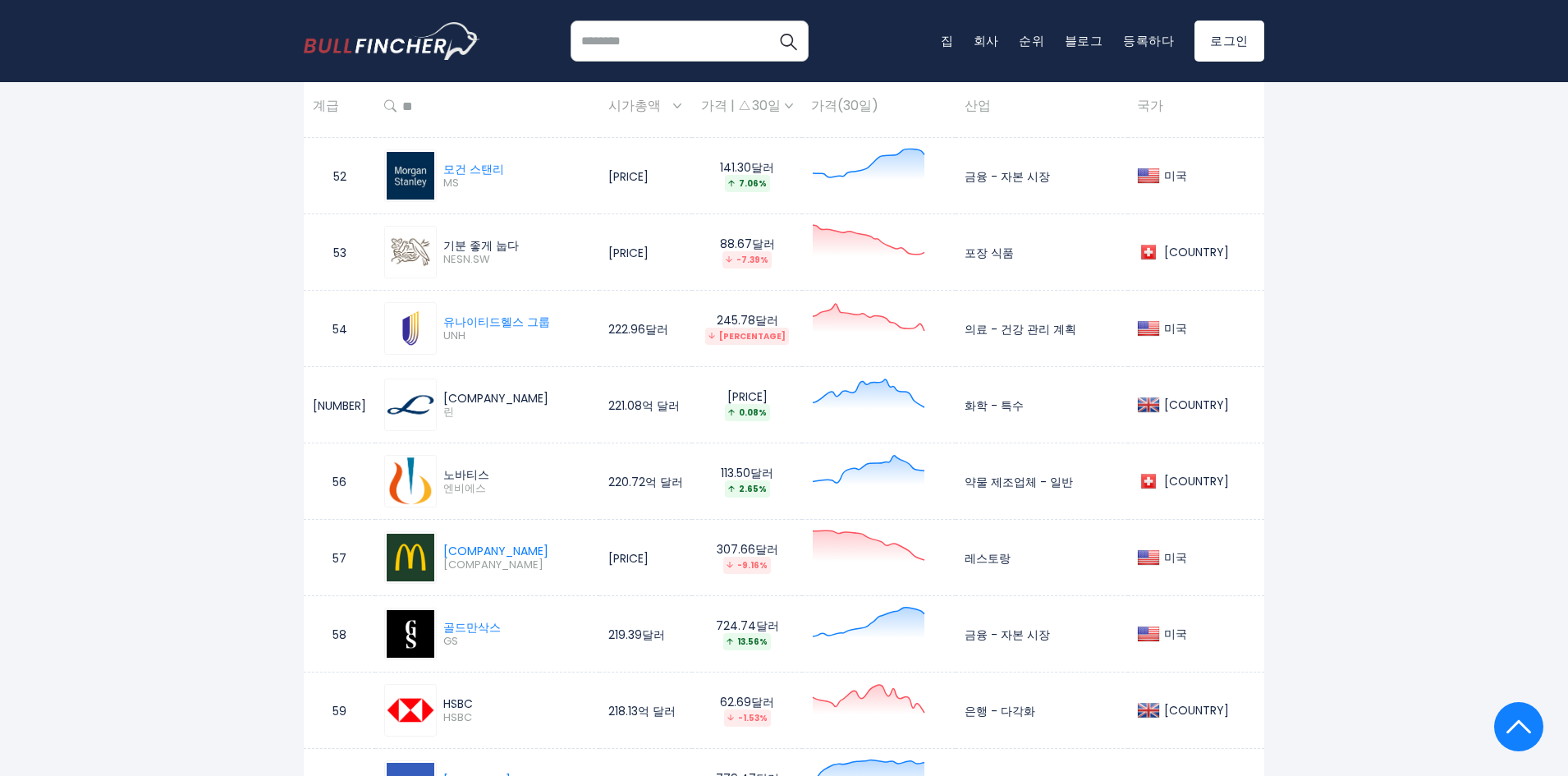 drag, startPoint x: 512, startPoint y: 379, endPoint x: 523, endPoint y: 545, distance: 166.36406 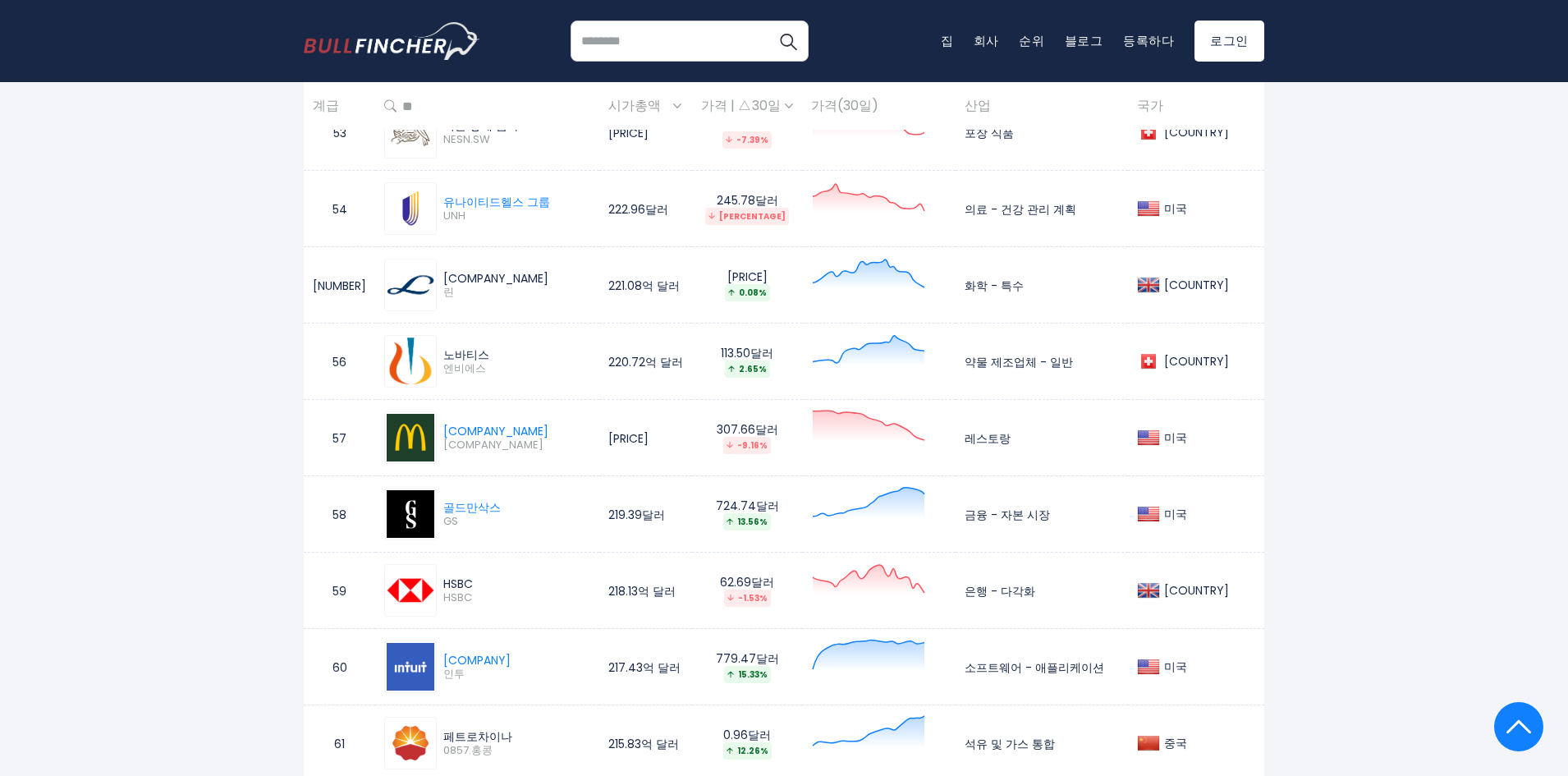 scroll, scrollTop: 4927, scrollLeft: 0, axis: vertical 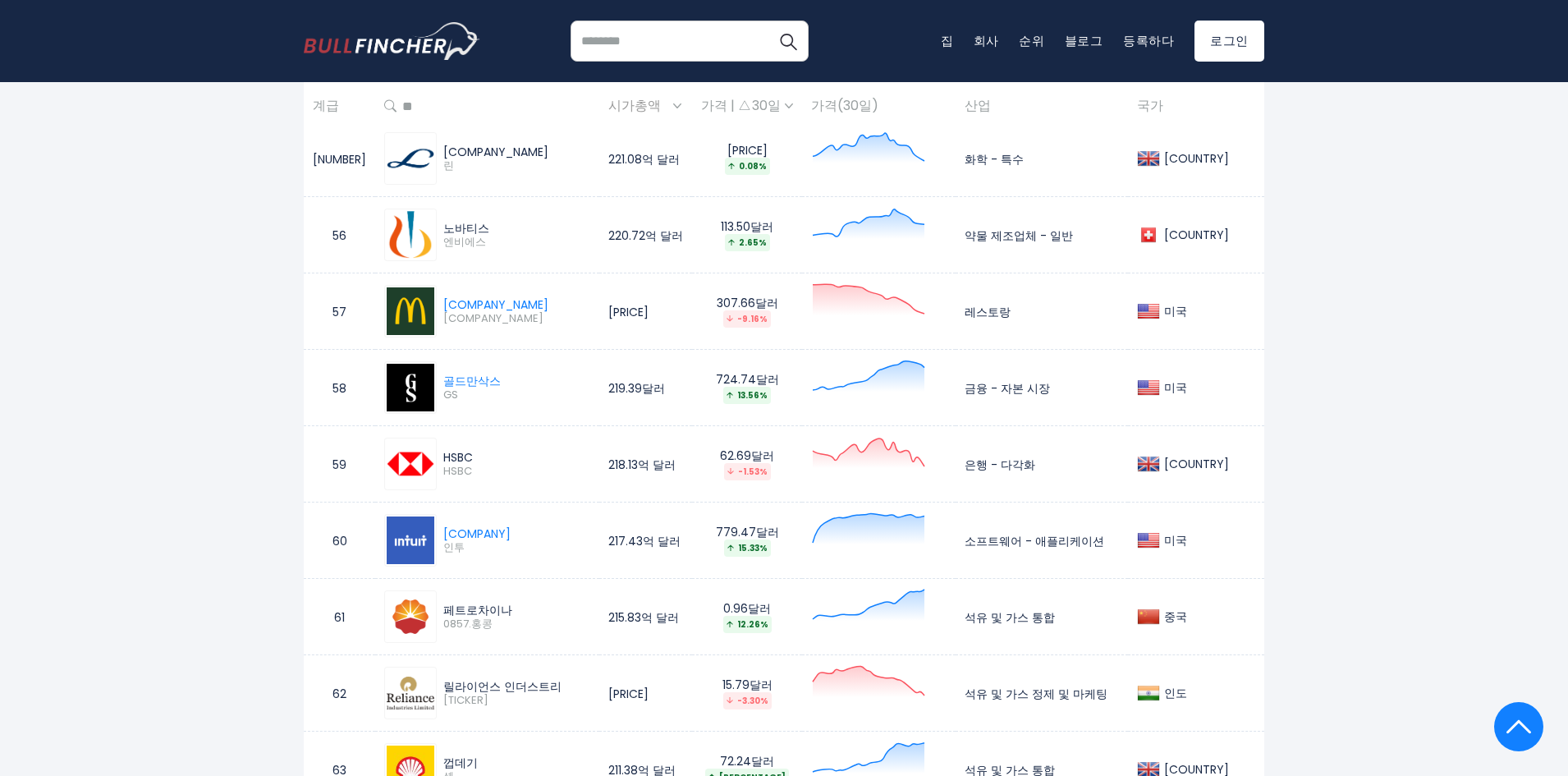 drag, startPoint x: 505, startPoint y: 288, endPoint x: 505, endPoint y: 458, distance: 170 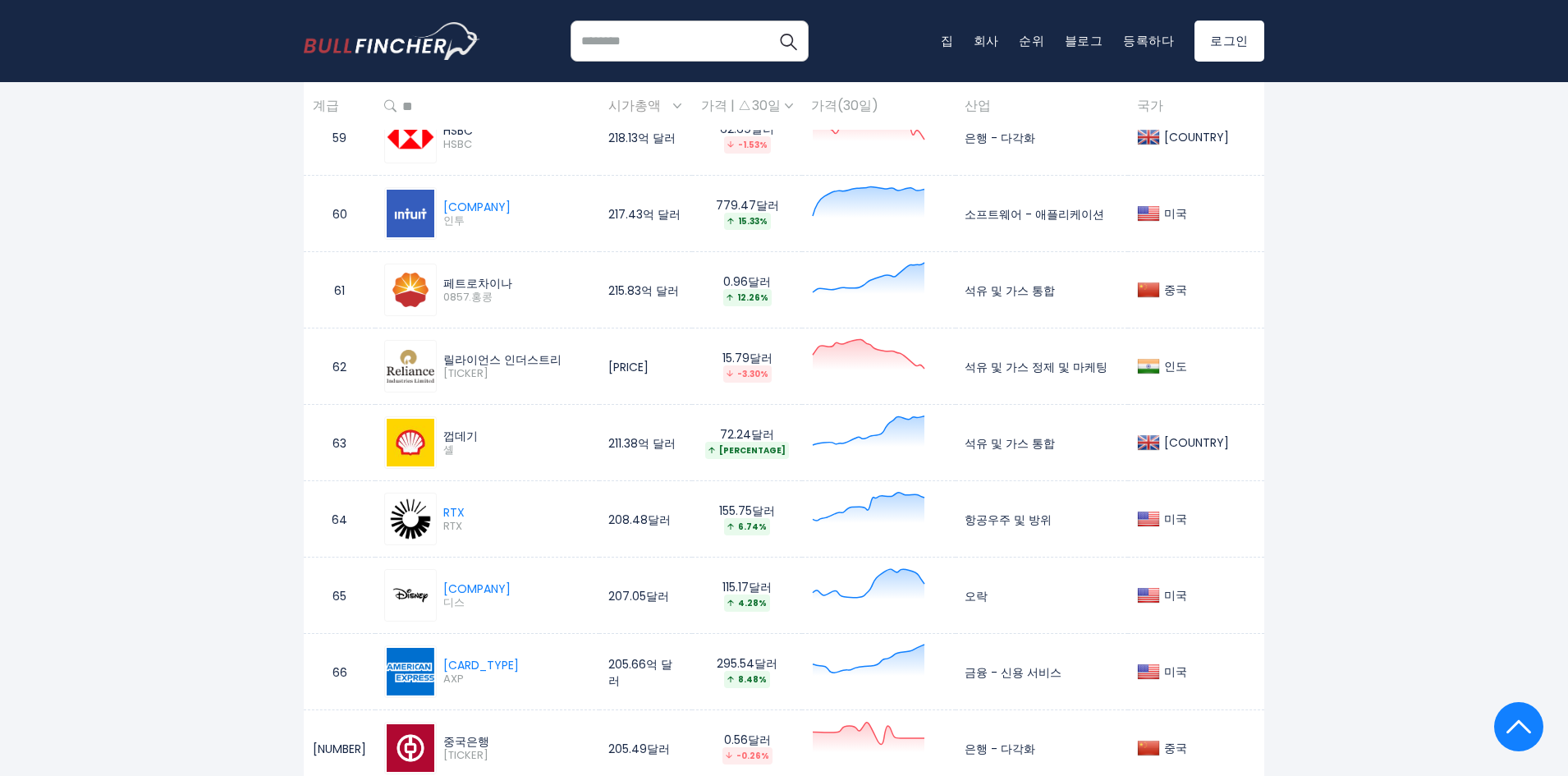 scroll, scrollTop: 5255, scrollLeft: 0, axis: vertical 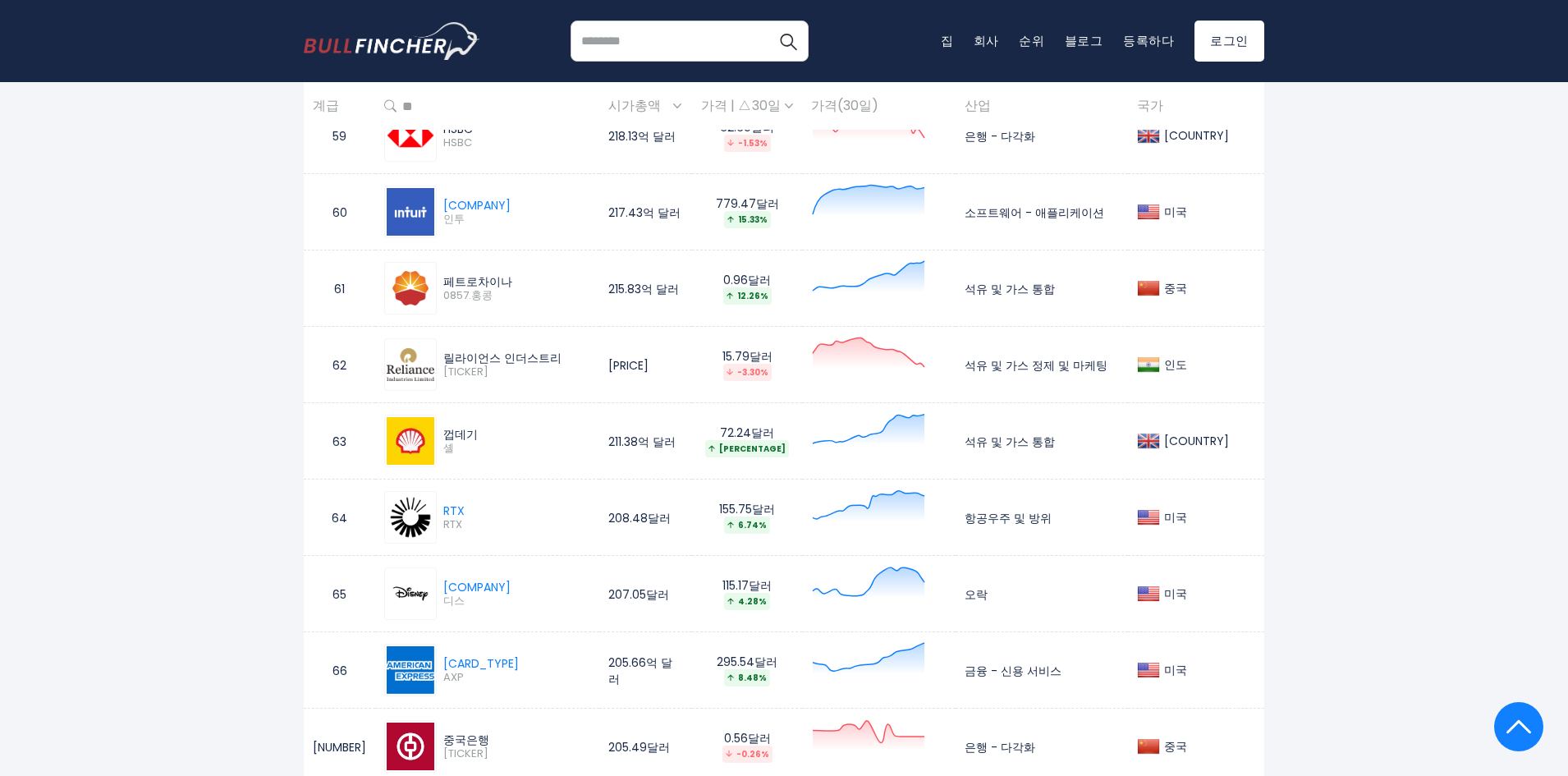 drag, startPoint x: 505, startPoint y: 458, endPoint x: 505, endPoint y: 526, distance: 68 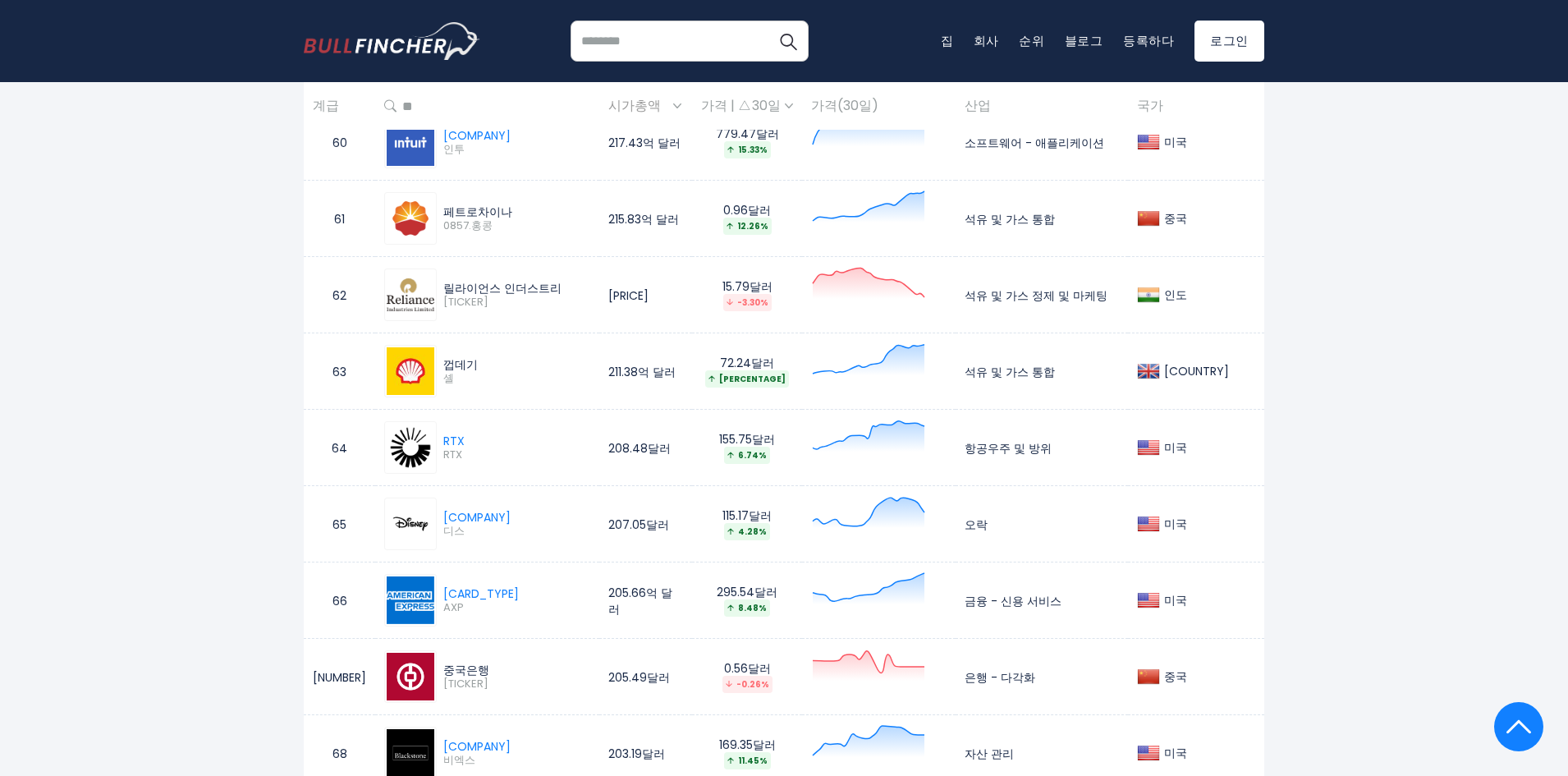 scroll, scrollTop: 5420, scrollLeft: 0, axis: vertical 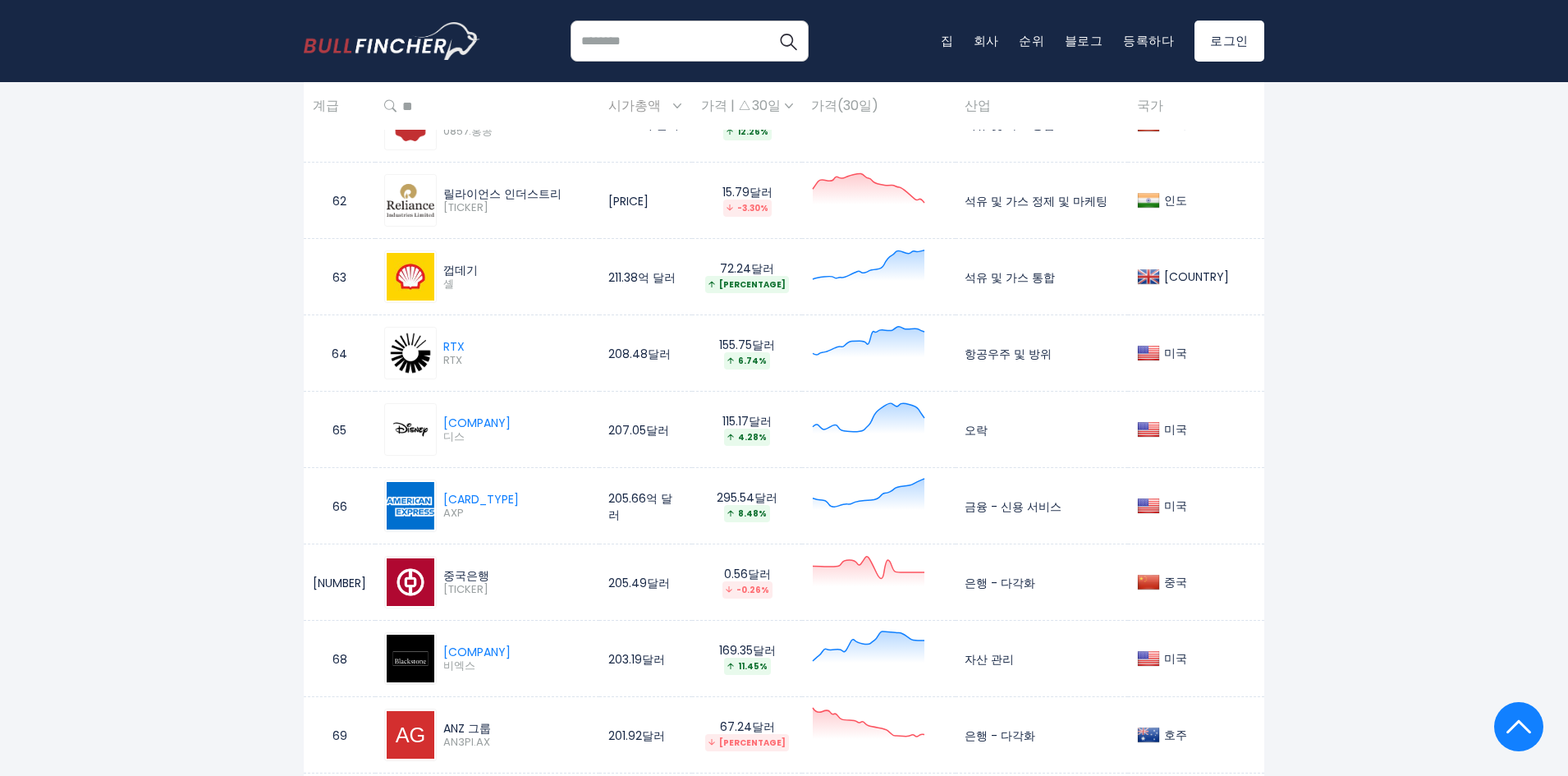 drag, startPoint x: 481, startPoint y: 298, endPoint x: 525, endPoint y: 572, distance: 277.51036 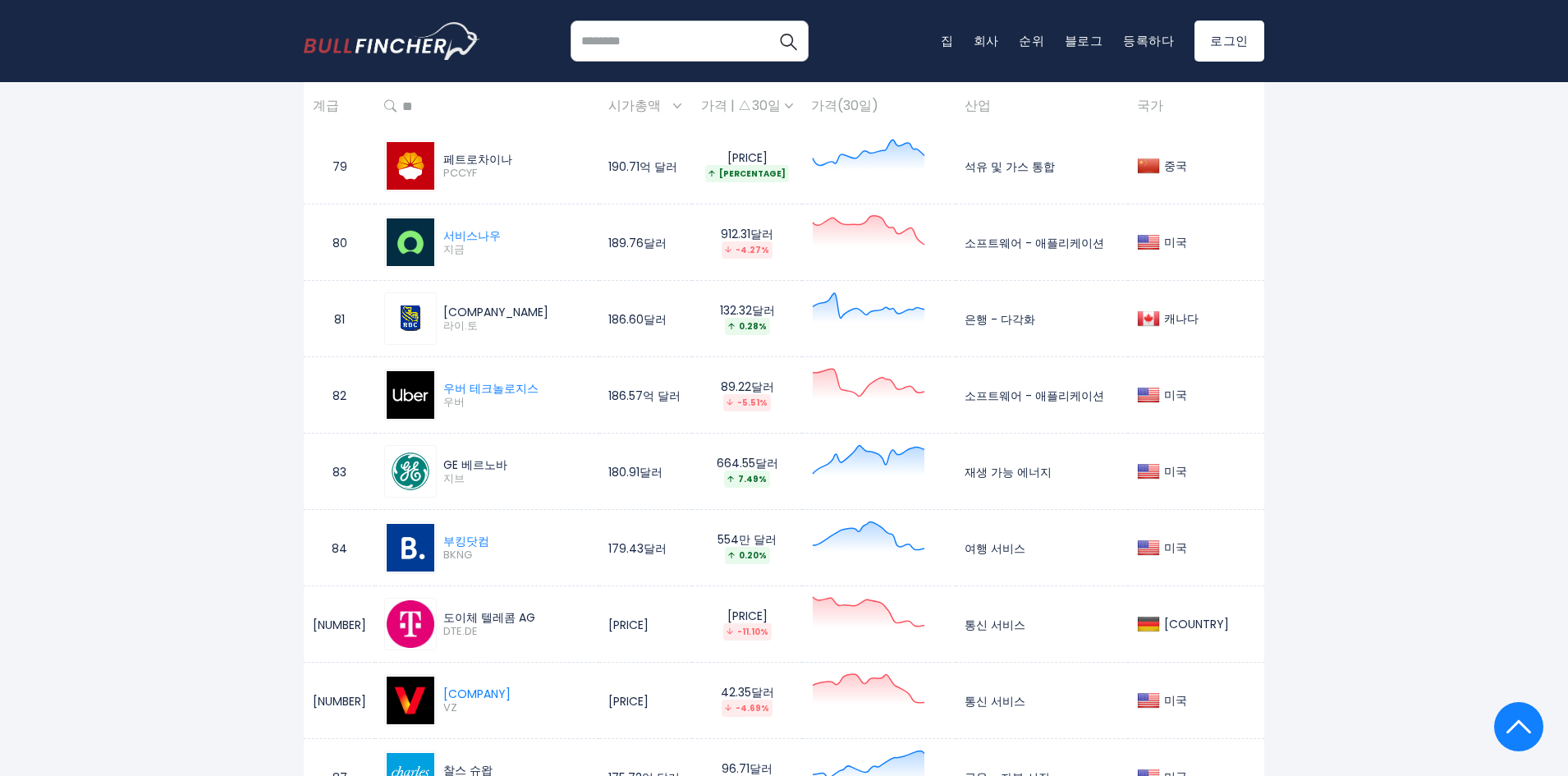 scroll, scrollTop: 6816, scrollLeft: 0, axis: vertical 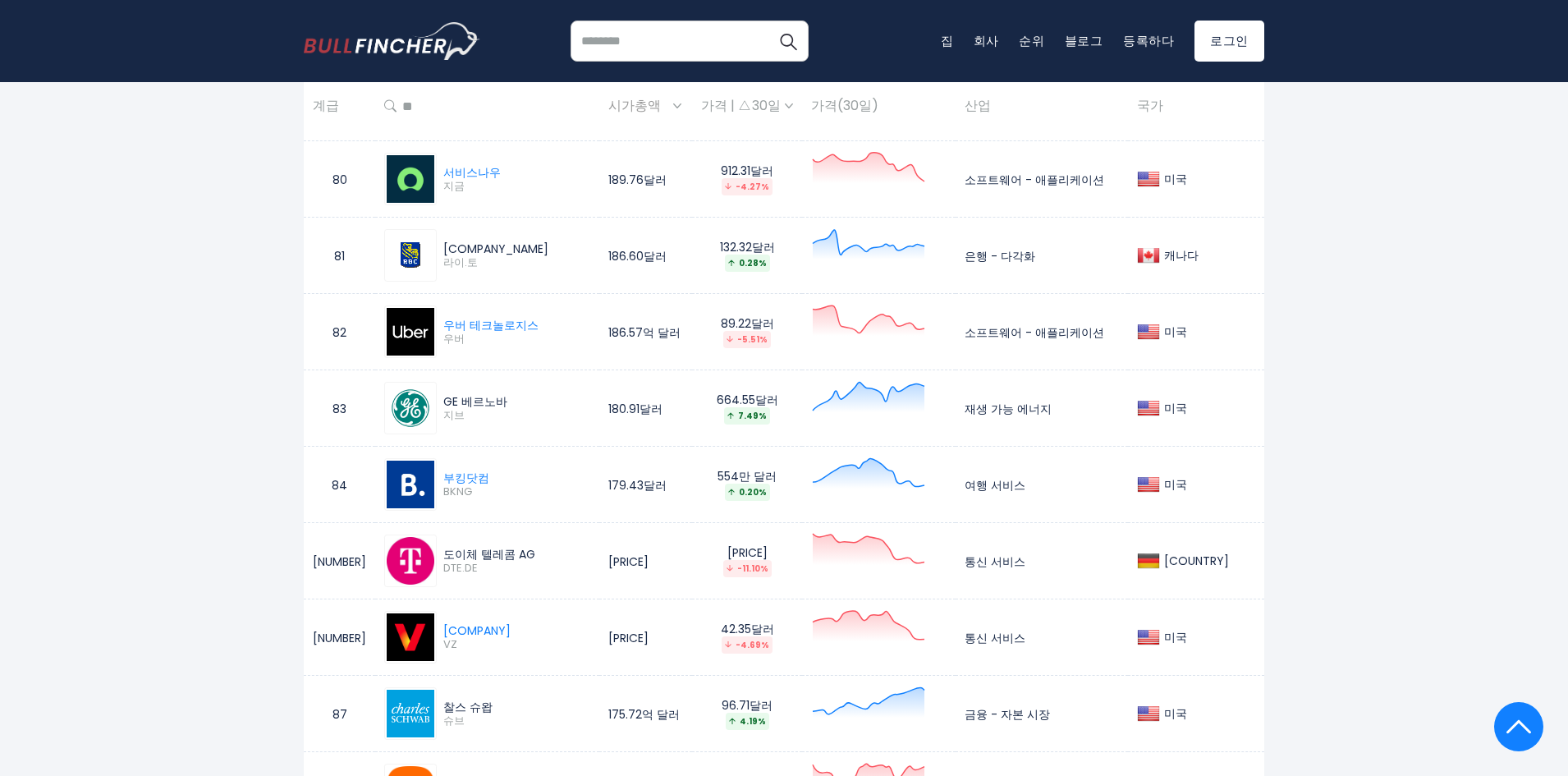 drag, startPoint x: 514, startPoint y: 273, endPoint x: 546, endPoint y: 567, distance: 295.73637 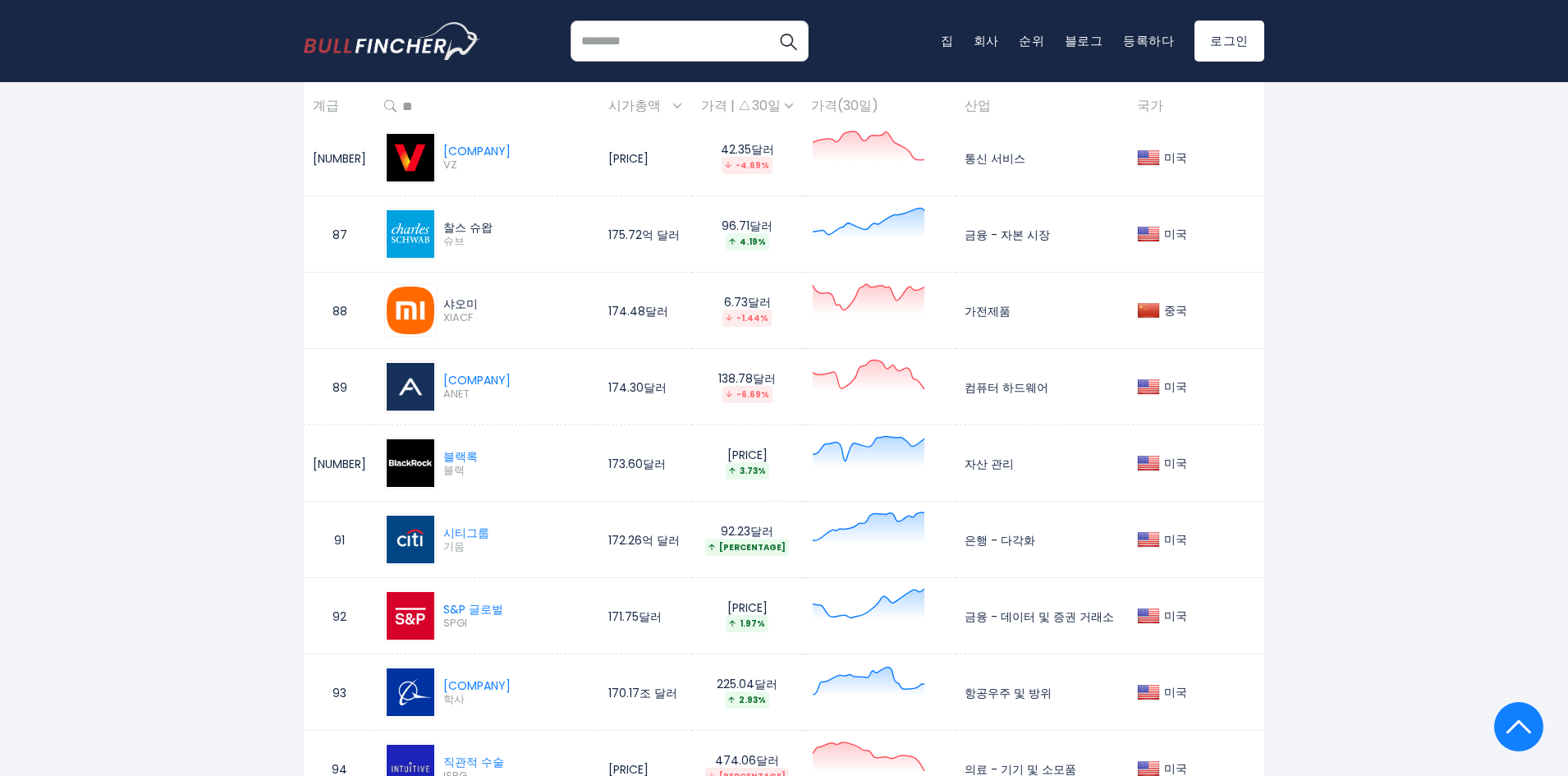 scroll, scrollTop: 7308, scrollLeft: 0, axis: vertical 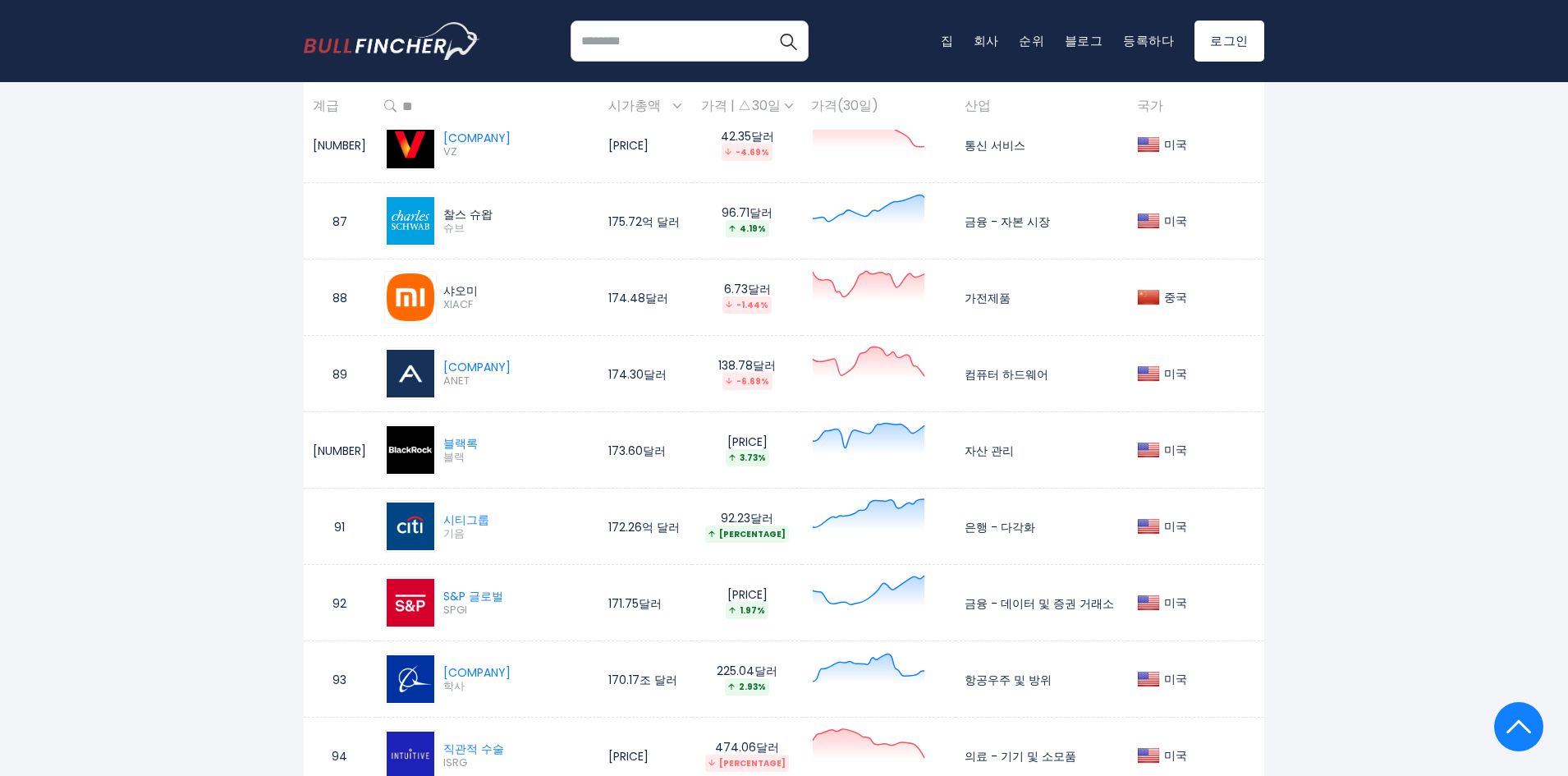 drag, startPoint x: 565, startPoint y: 374, endPoint x: 563, endPoint y: 541, distance: 167.012 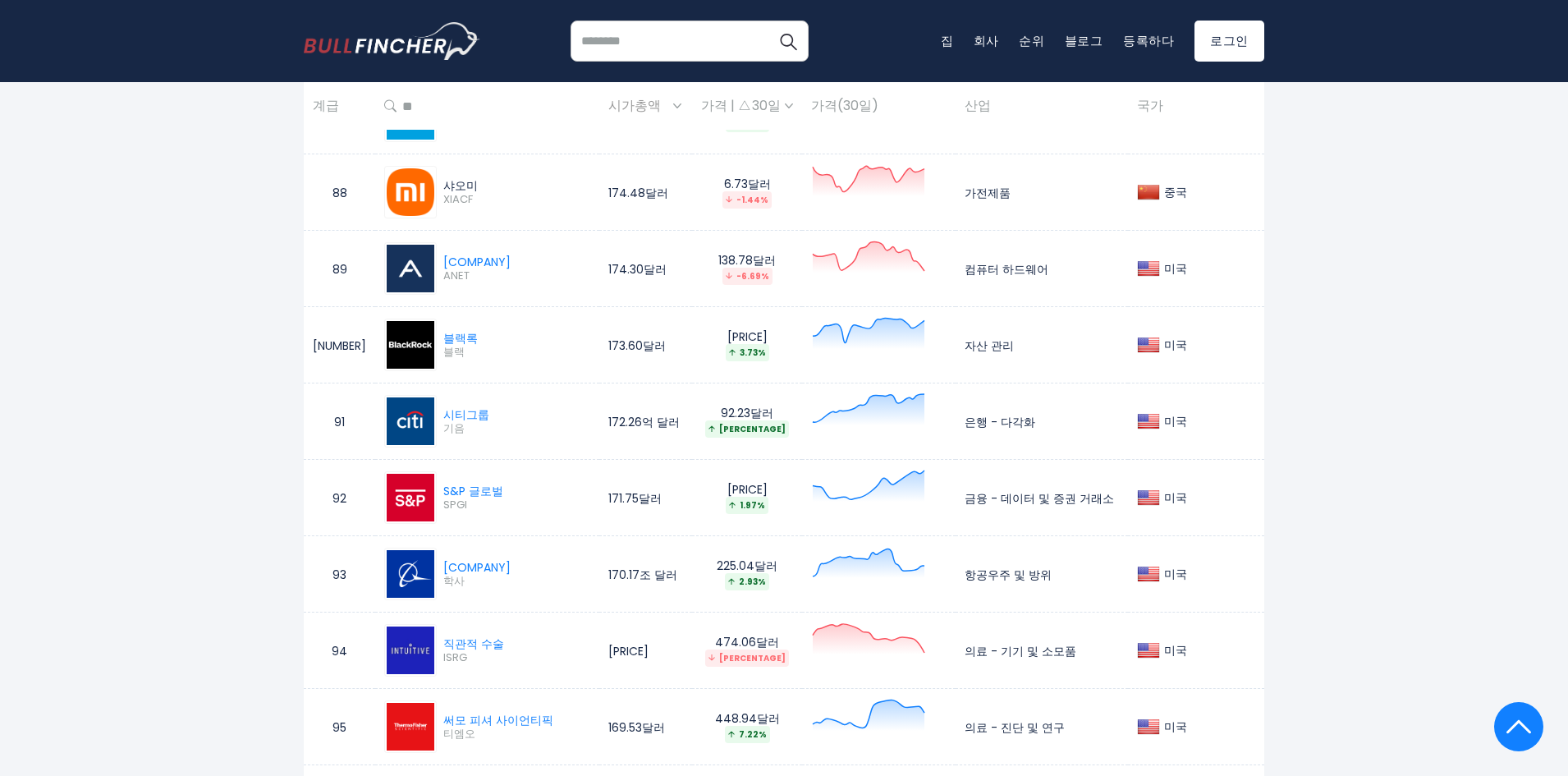 scroll, scrollTop: 7555, scrollLeft: 0, axis: vertical 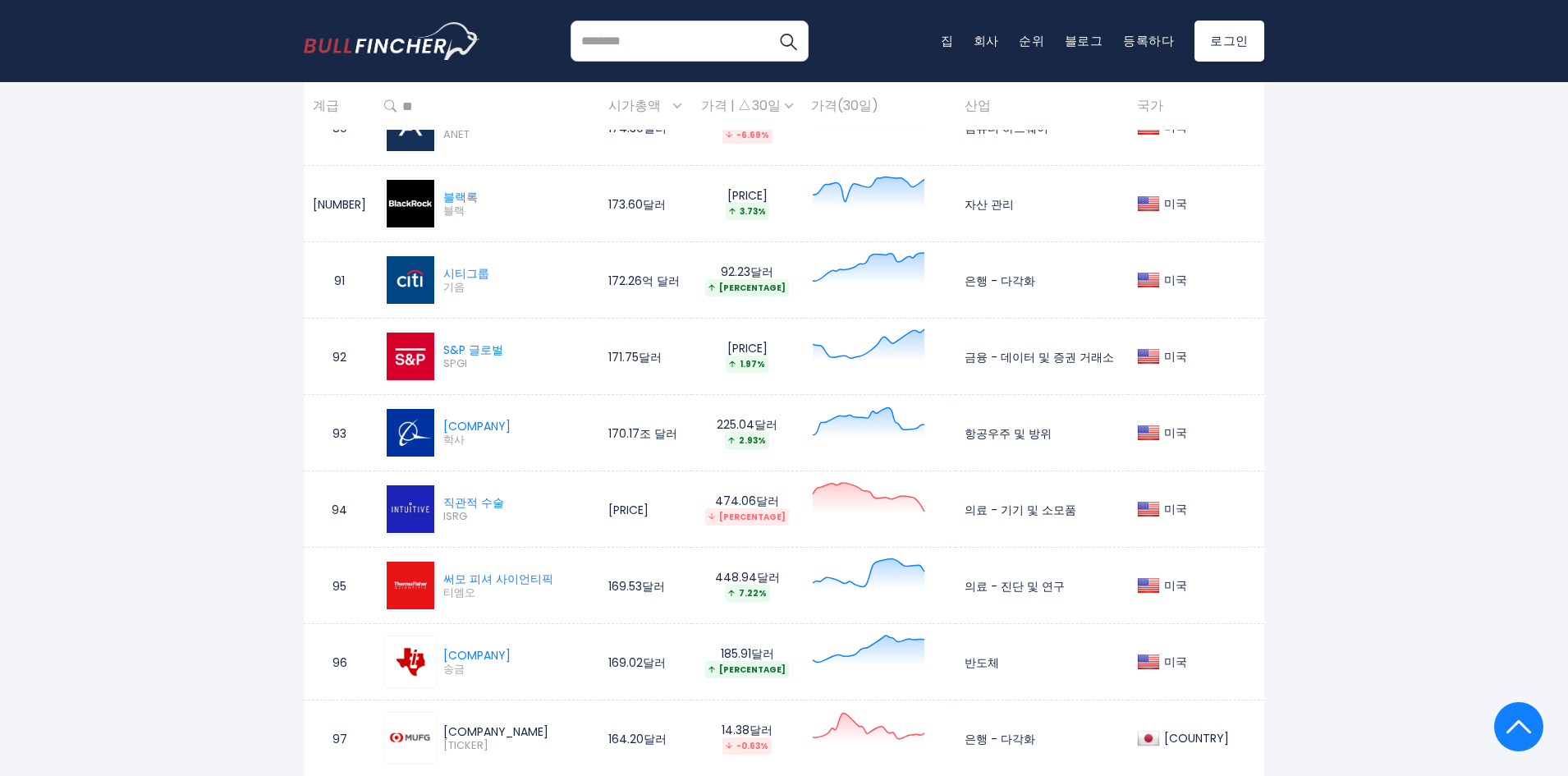 click on "[PRICE]
[COMPANY]
[COMPANY]
[PRICE]
[PRICE]
[PERCENTAGE]
[NUMBER]
[PRICE]" at bounding box center [784, 1006] 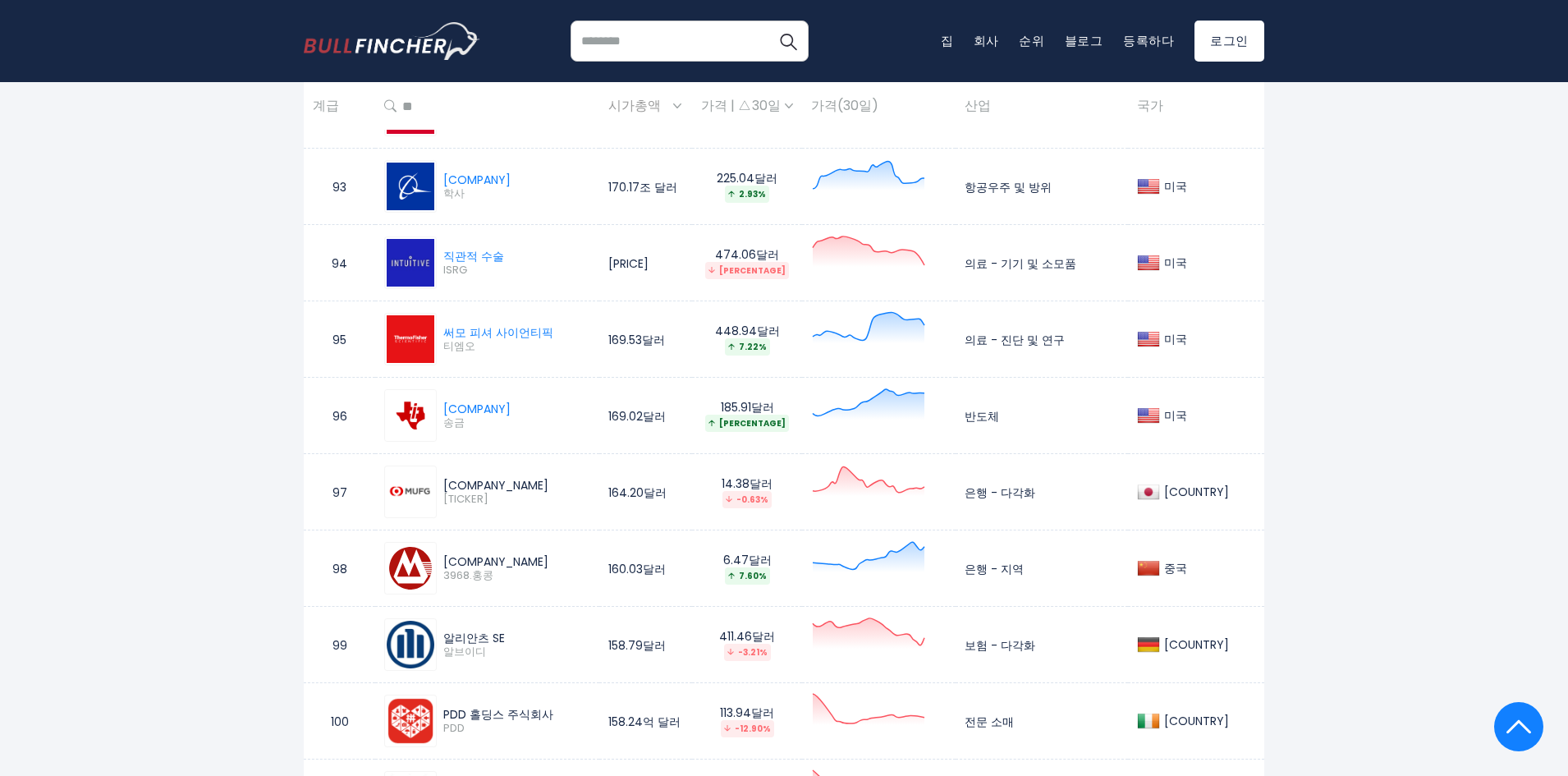 drag, startPoint x: 518, startPoint y: 217, endPoint x: 519, endPoint y: 475, distance: 258.0019 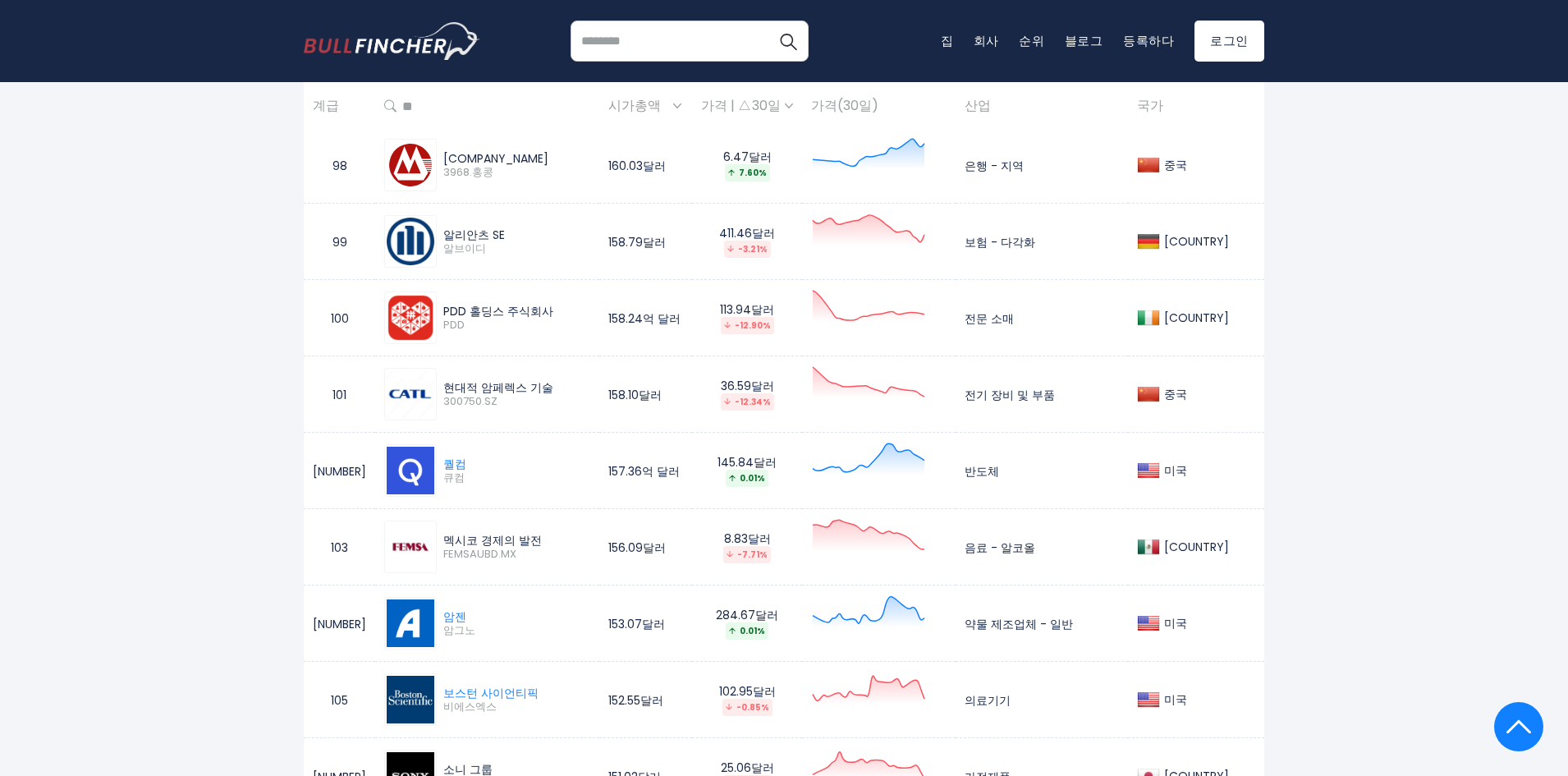 scroll, scrollTop: 8212, scrollLeft: 0, axis: vertical 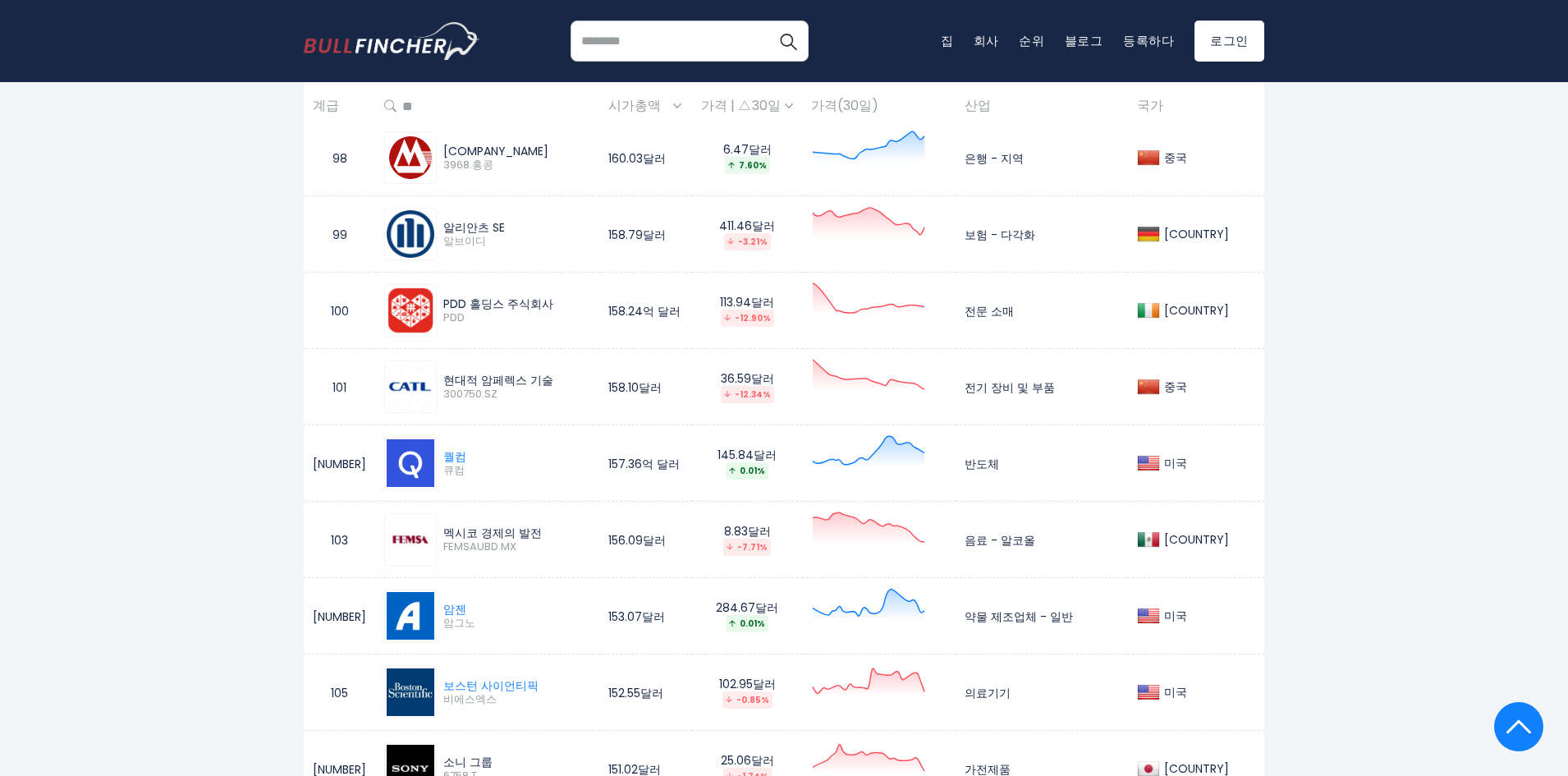 drag, startPoint x: 534, startPoint y: 250, endPoint x: 549, endPoint y: 497, distance: 247.45505 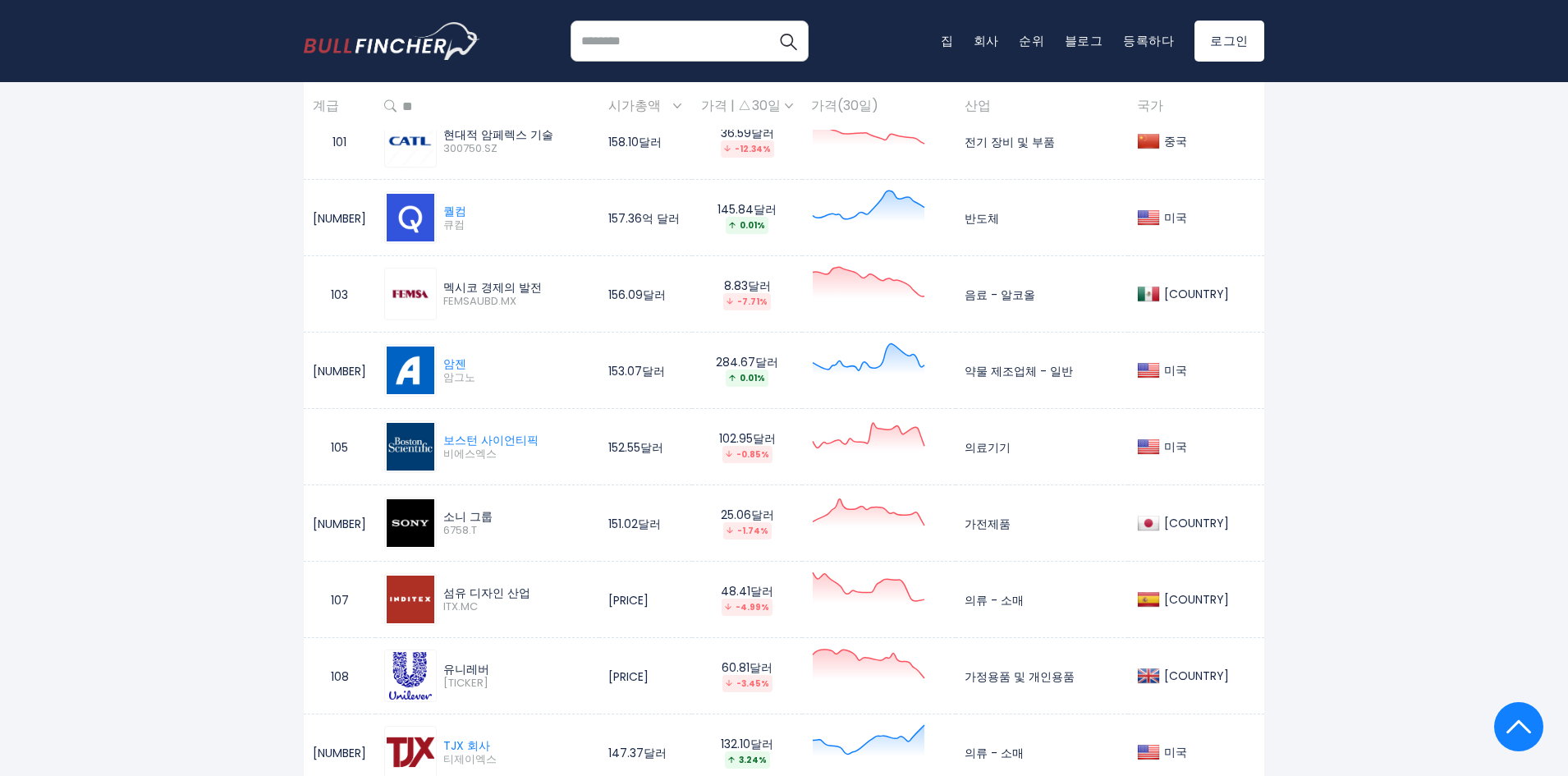 scroll, scrollTop: 8540, scrollLeft: 0, axis: vertical 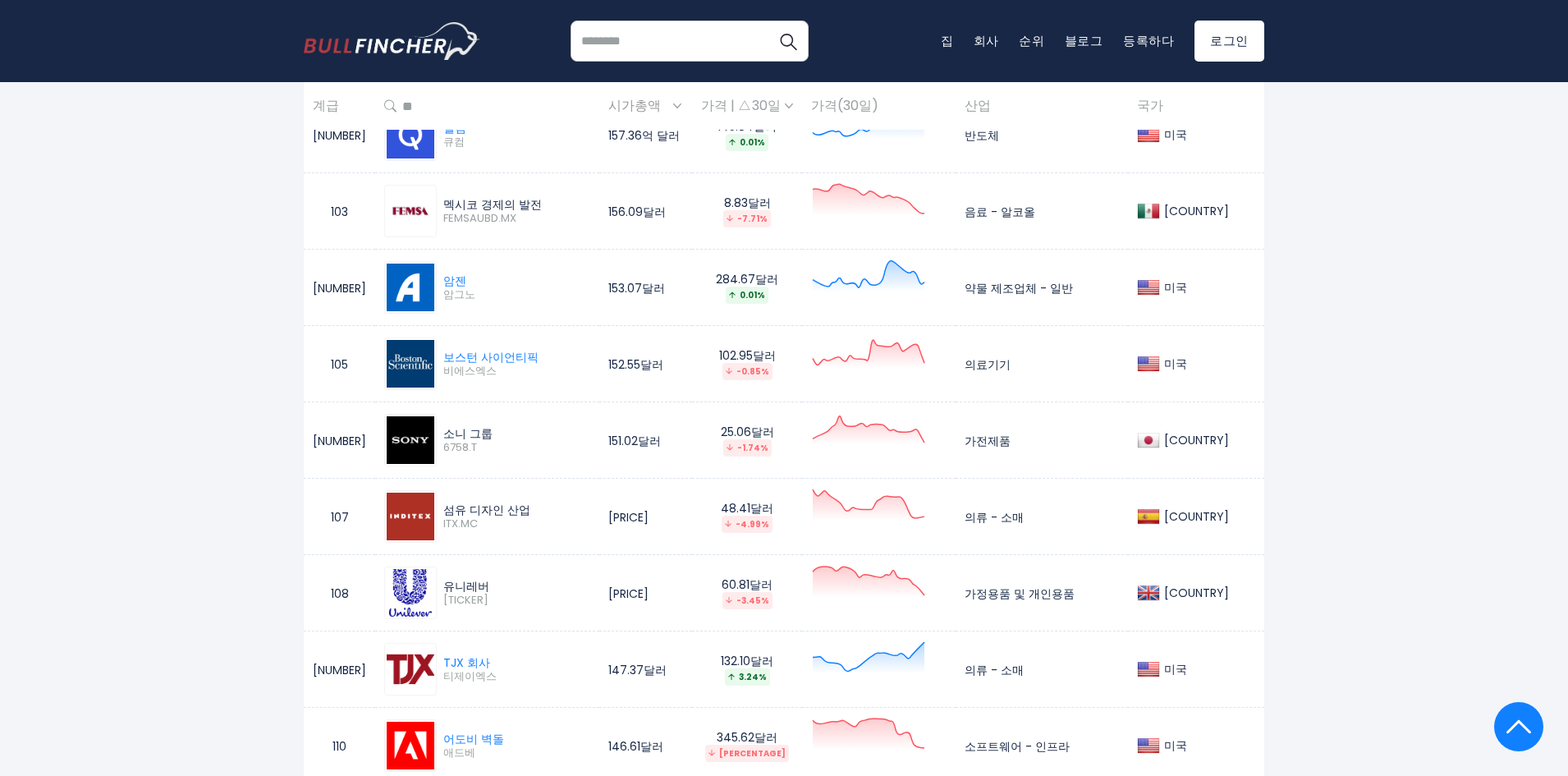 drag, startPoint x: 557, startPoint y: 397, endPoint x: 555, endPoint y: 567, distance: 170.01176 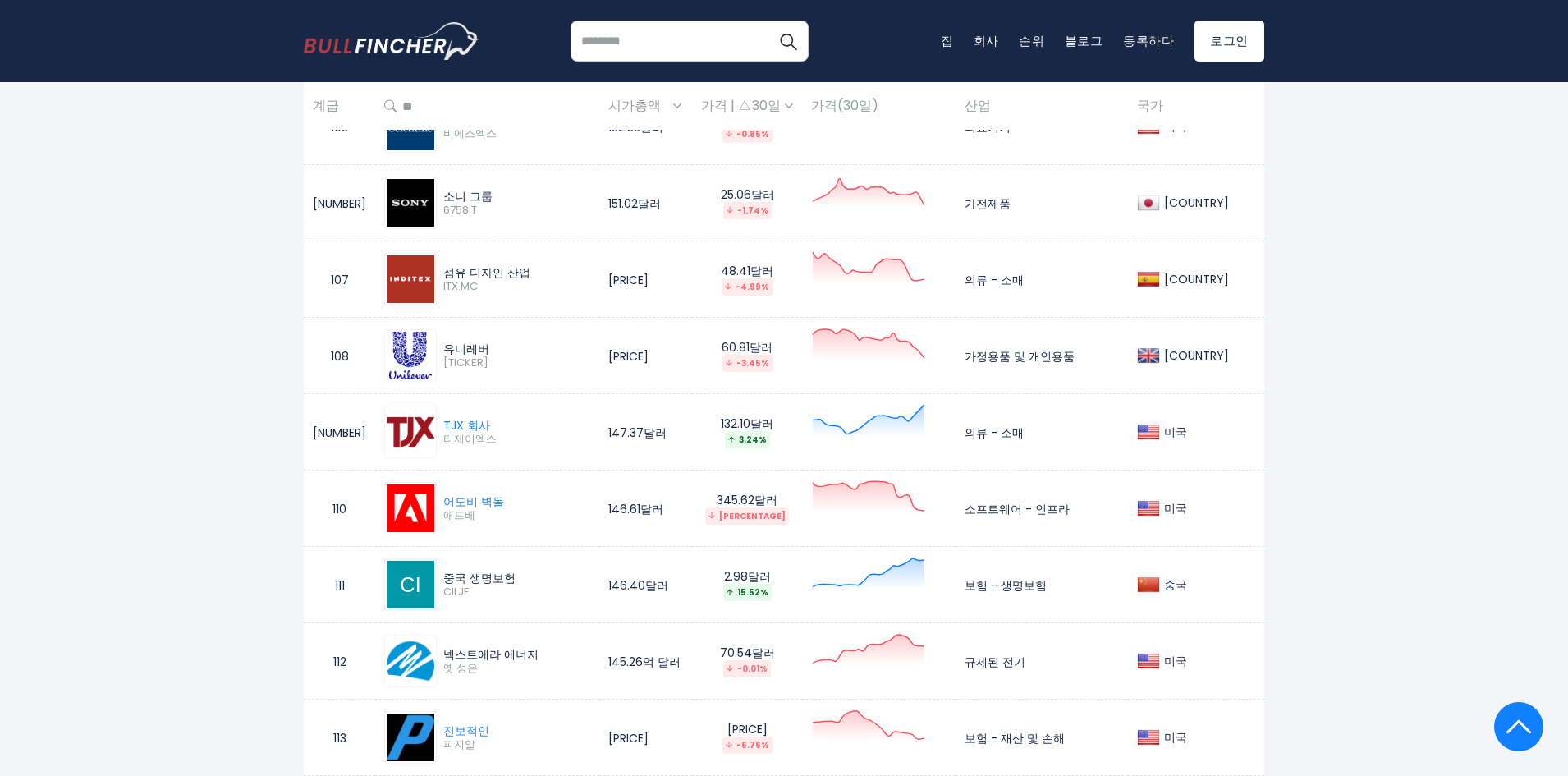 scroll, scrollTop: 8786, scrollLeft: 0, axis: vertical 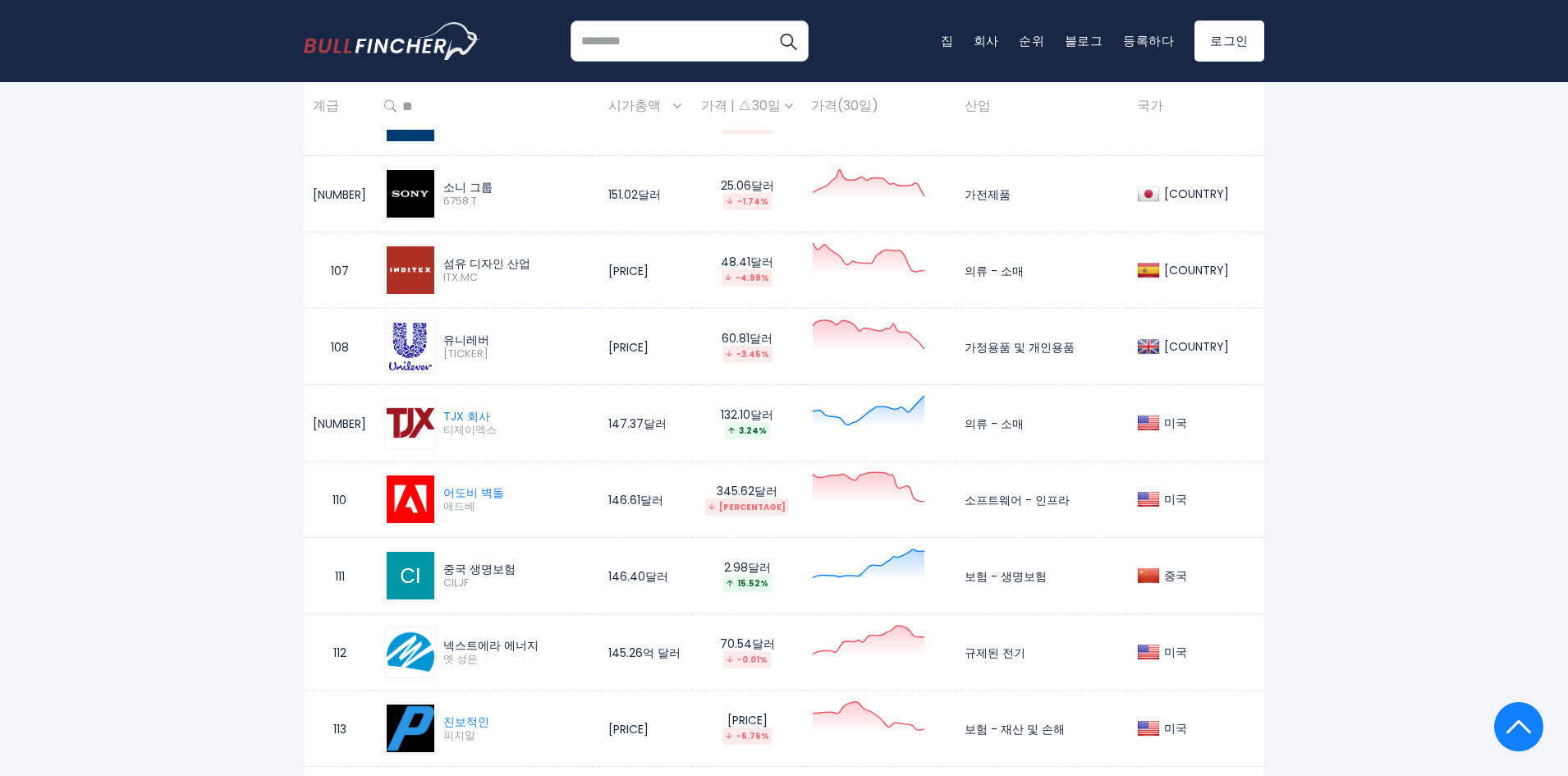 drag, startPoint x: 532, startPoint y: 269, endPoint x: 535, endPoint y: 554, distance: 285.01579 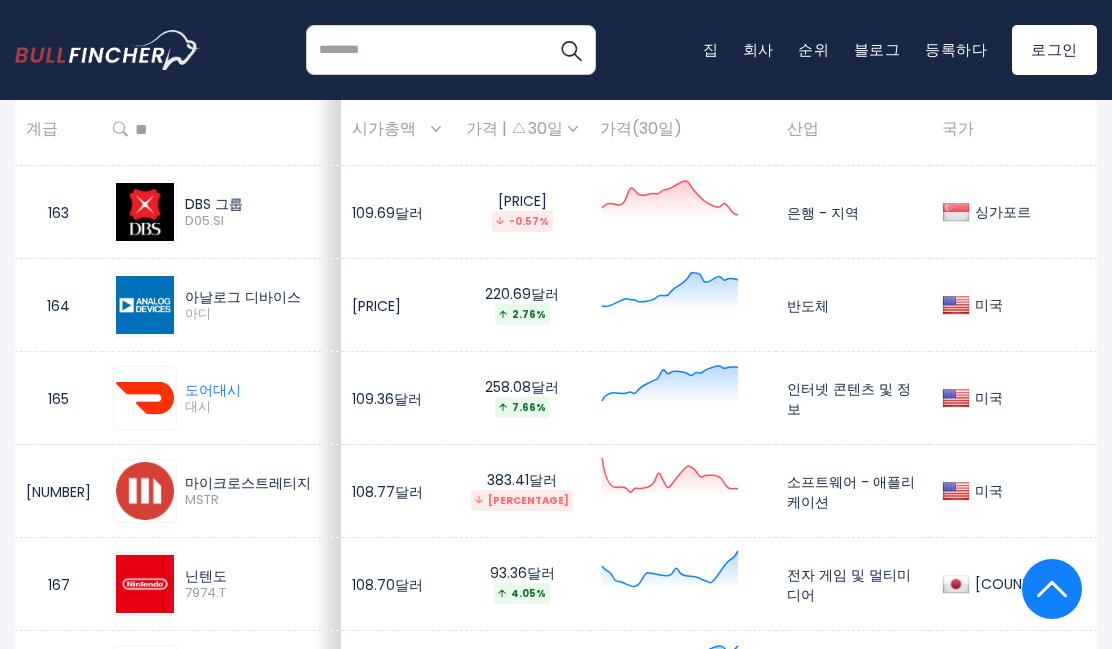 scroll, scrollTop: 15990, scrollLeft: 0, axis: vertical 